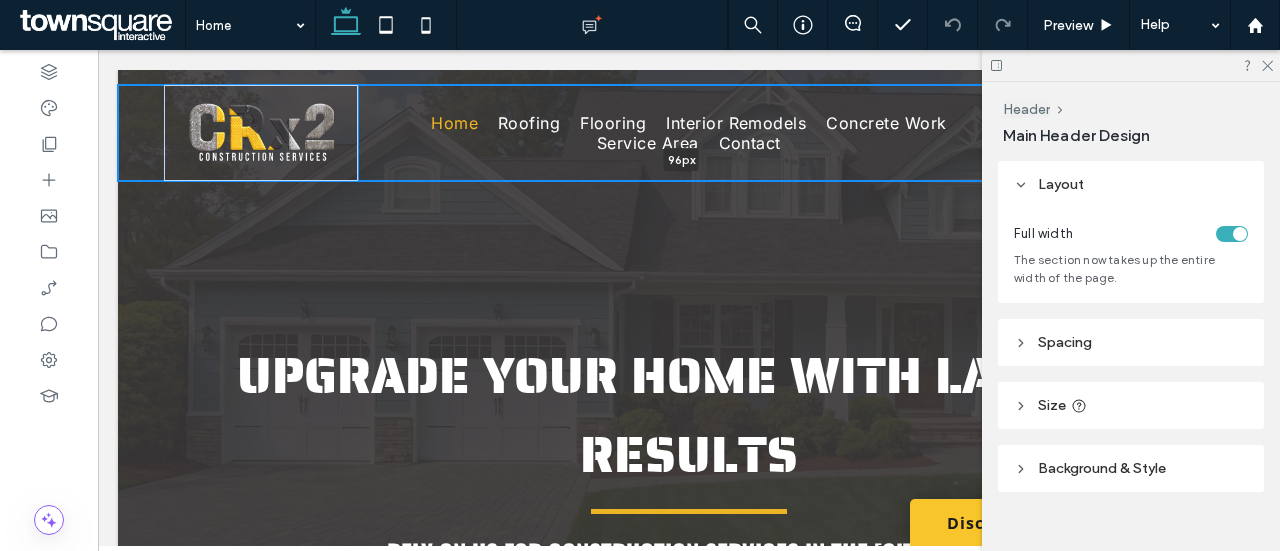 scroll, scrollTop: 0, scrollLeft: 0, axis: both 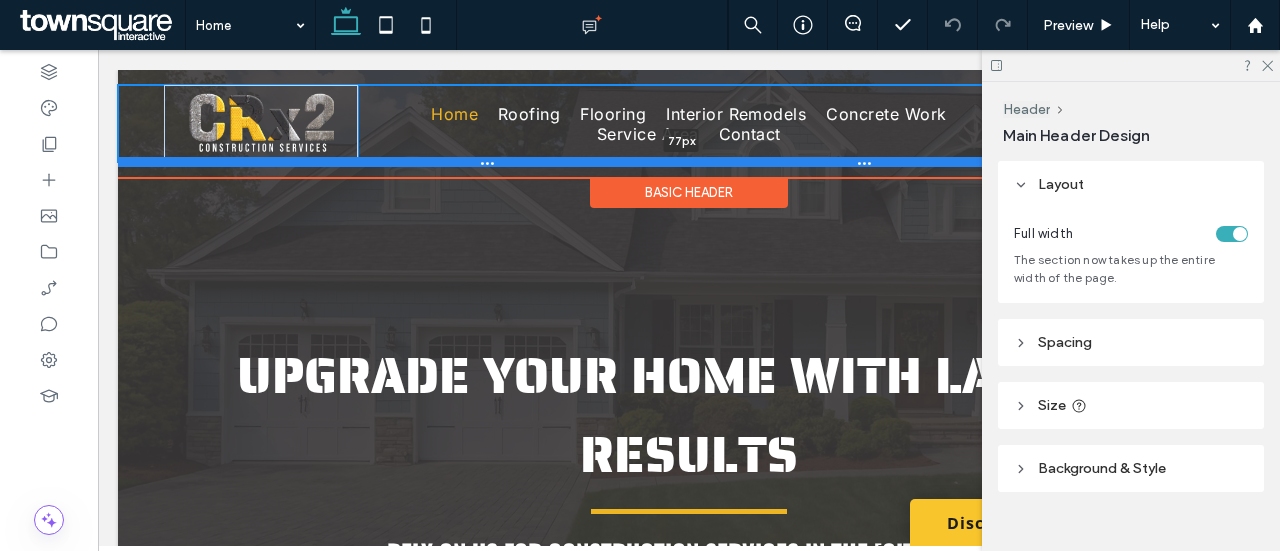 click at bounding box center (681, 162) 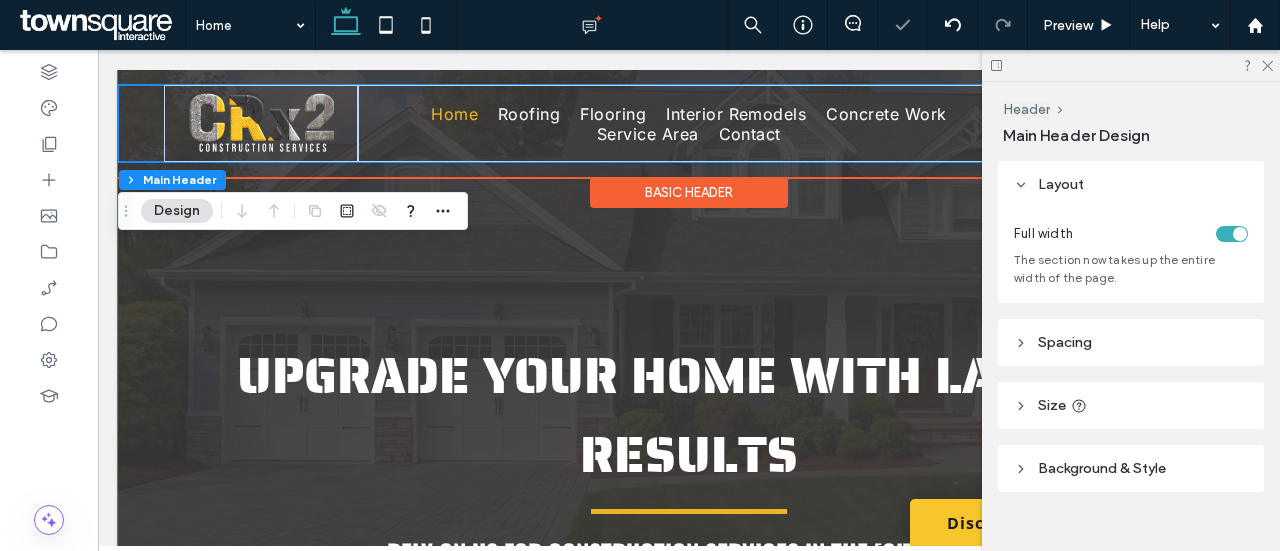 click on "Upgrade Your Home with Lasting Results
Rely on us for Construction services in the Ligonier area
Get In Touch" at bounding box center (689, 438) 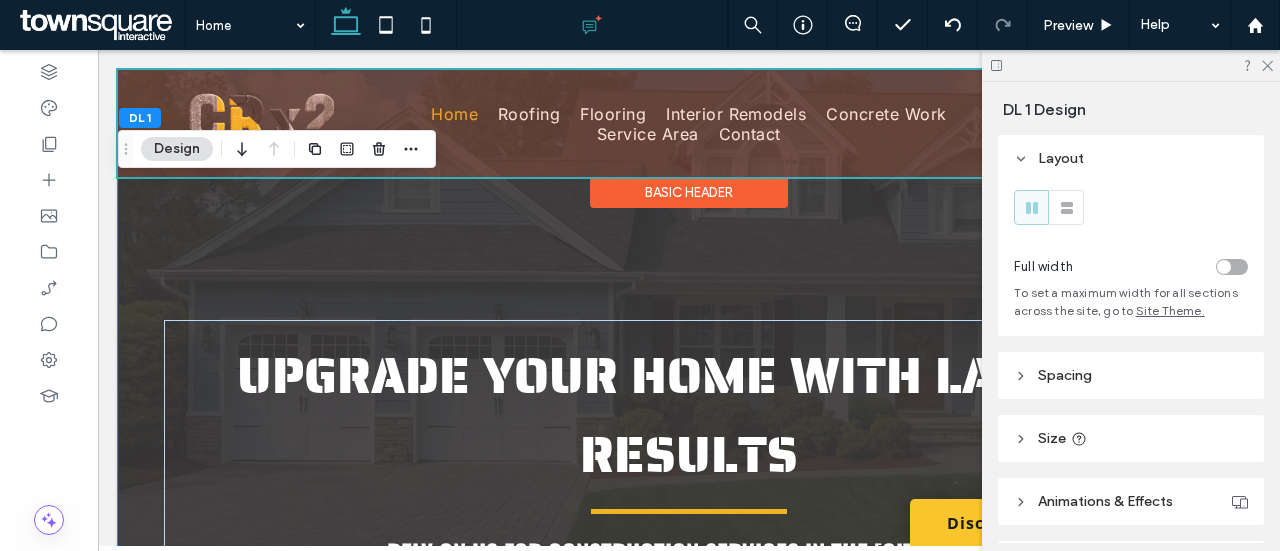 click at bounding box center [592, 25] 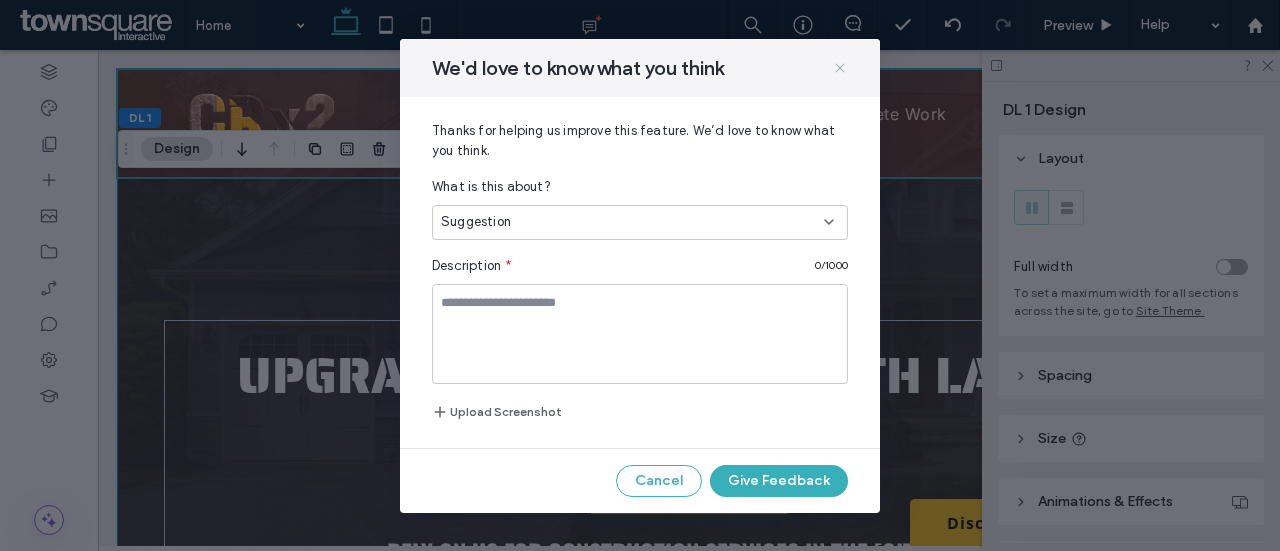 drag, startPoint x: 836, startPoint y: 73, endPoint x: 739, endPoint y: 19, distance: 111.01801 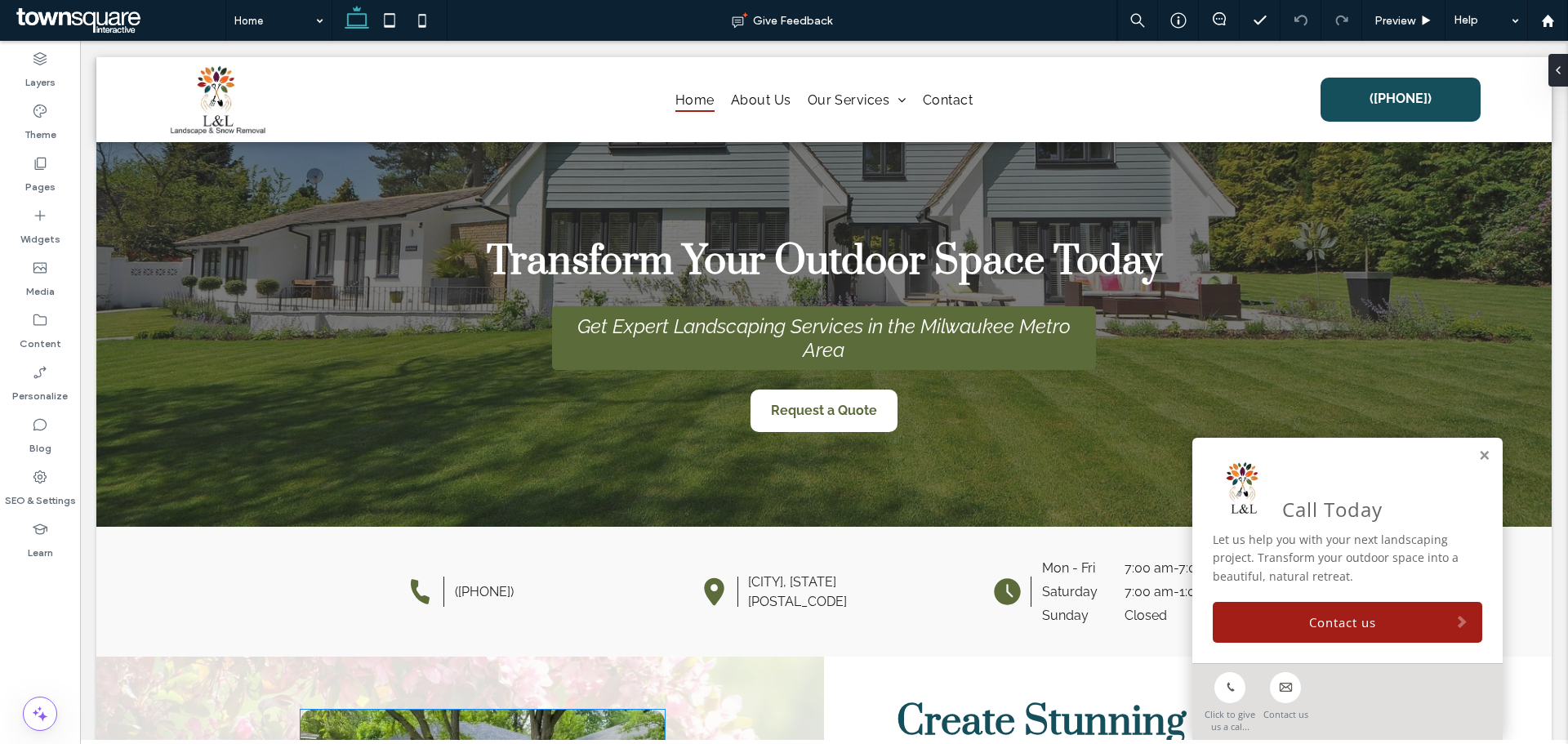 scroll, scrollTop: 412, scrollLeft: 0, axis: vertical 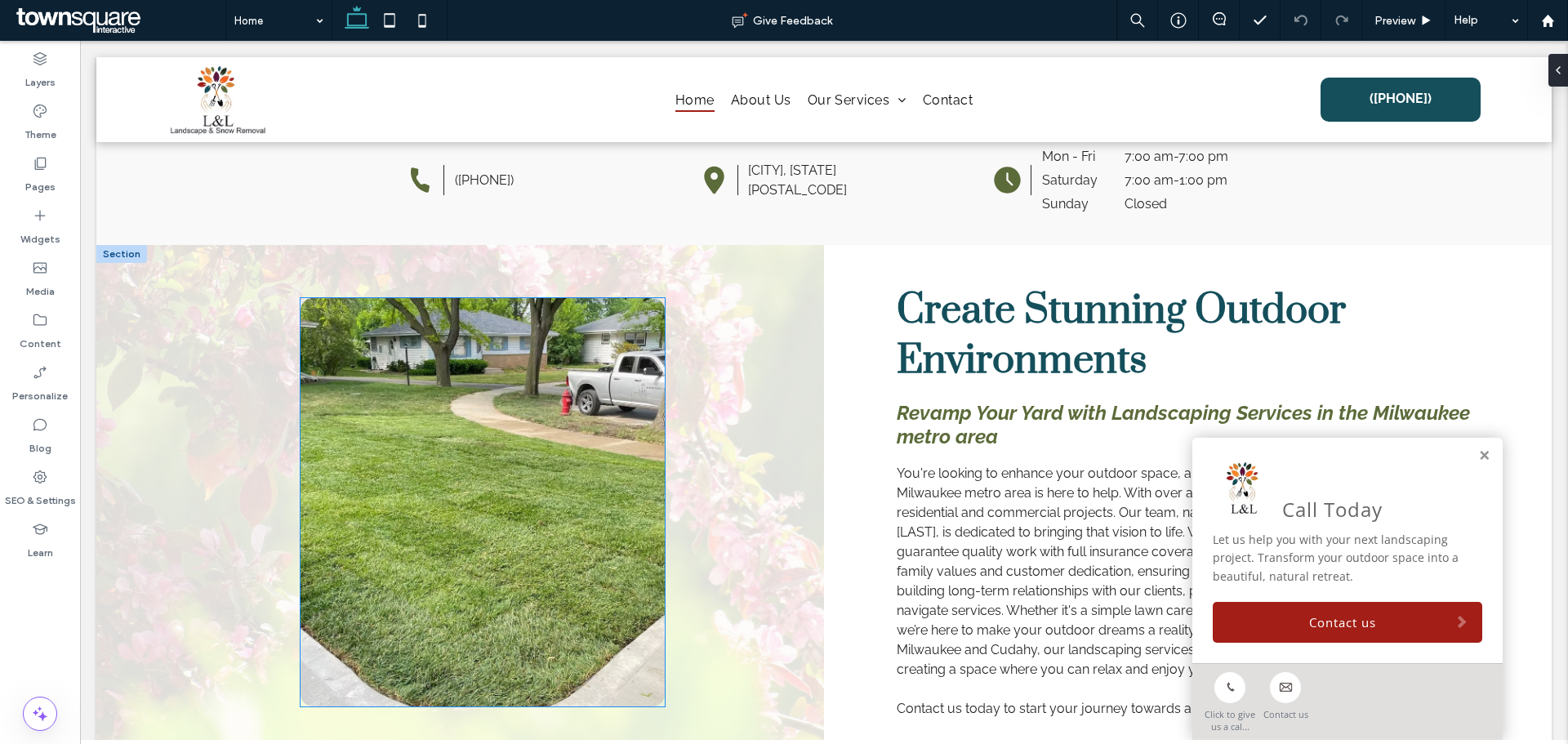 click at bounding box center (483, 502) 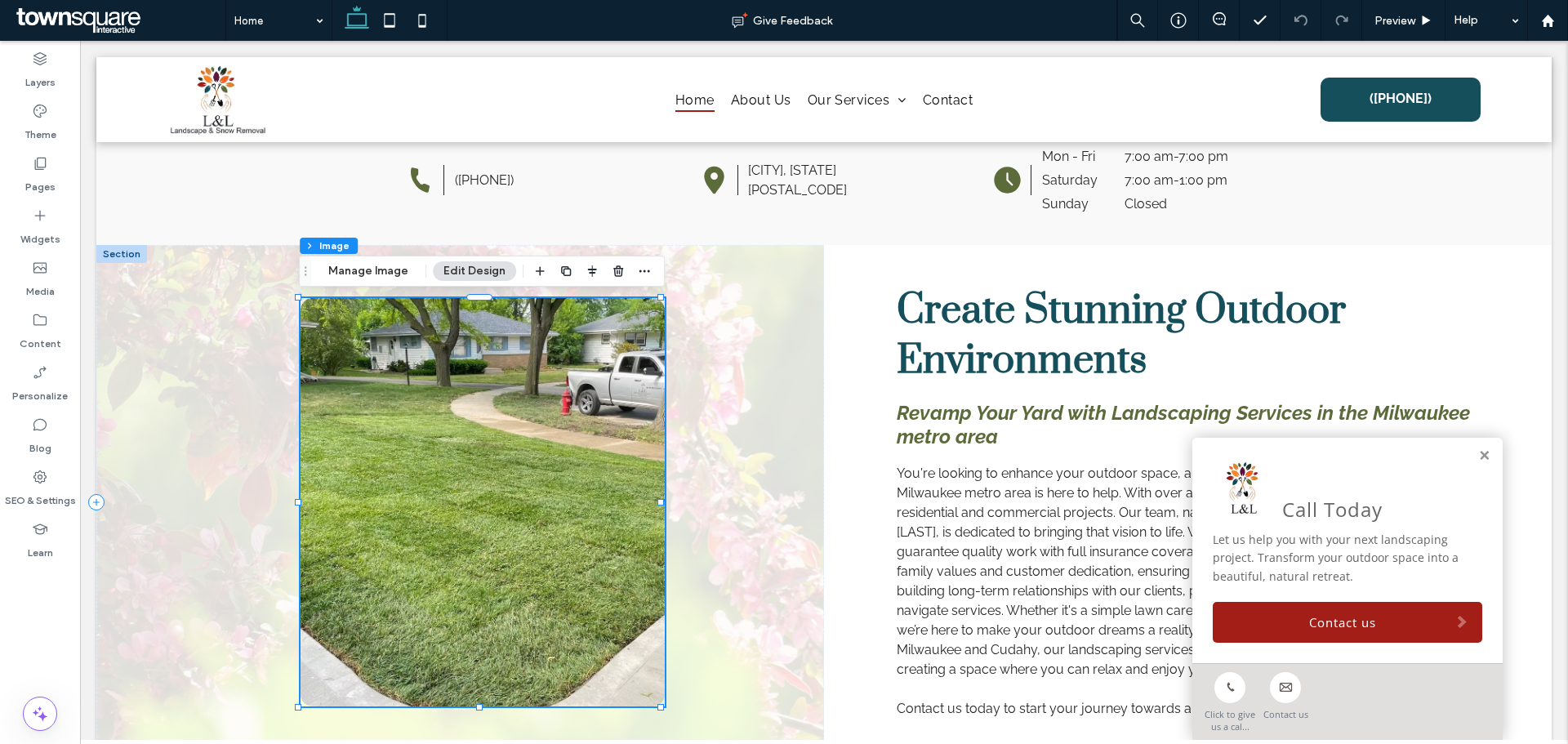 type on "**" 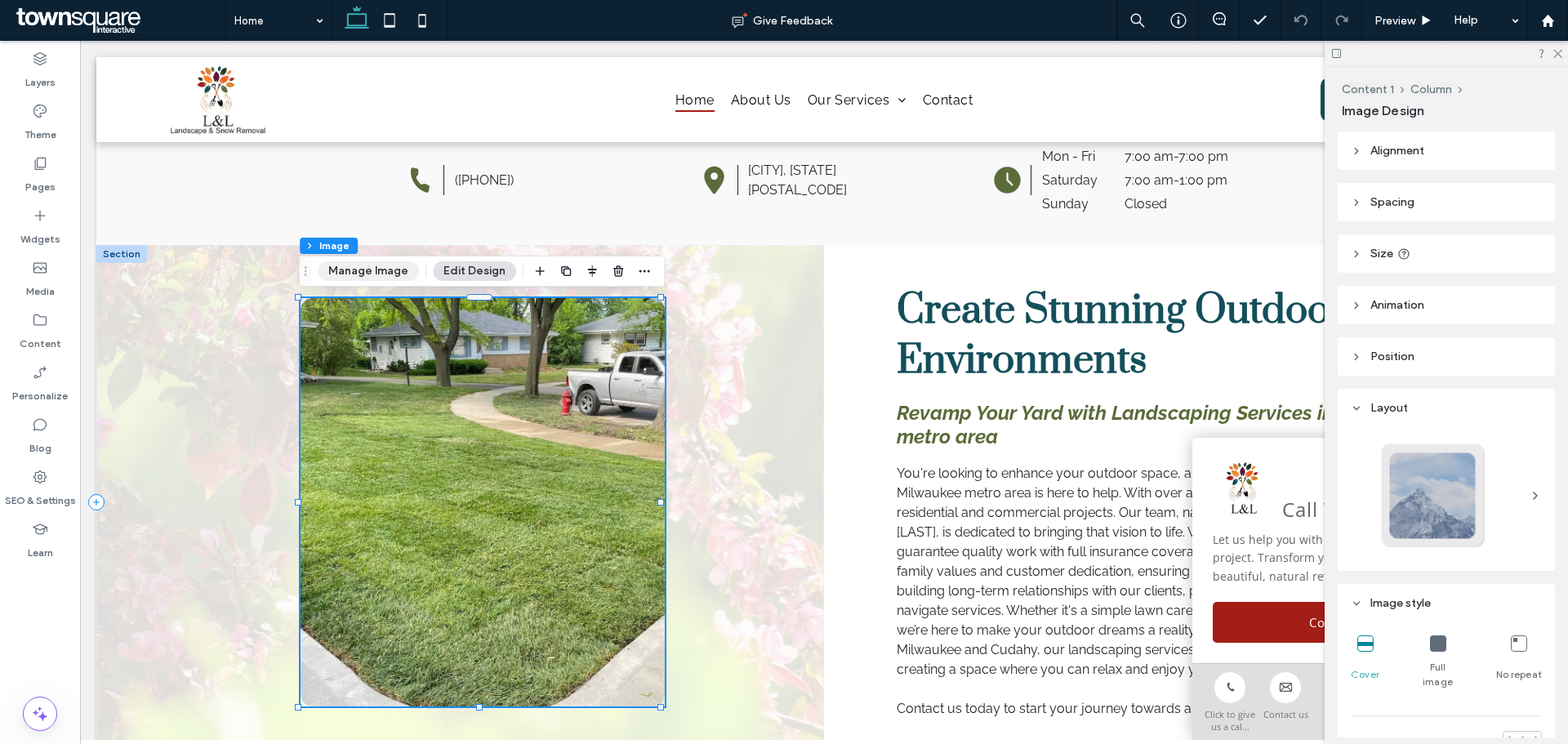 click on "Manage Image" at bounding box center (368, 271) 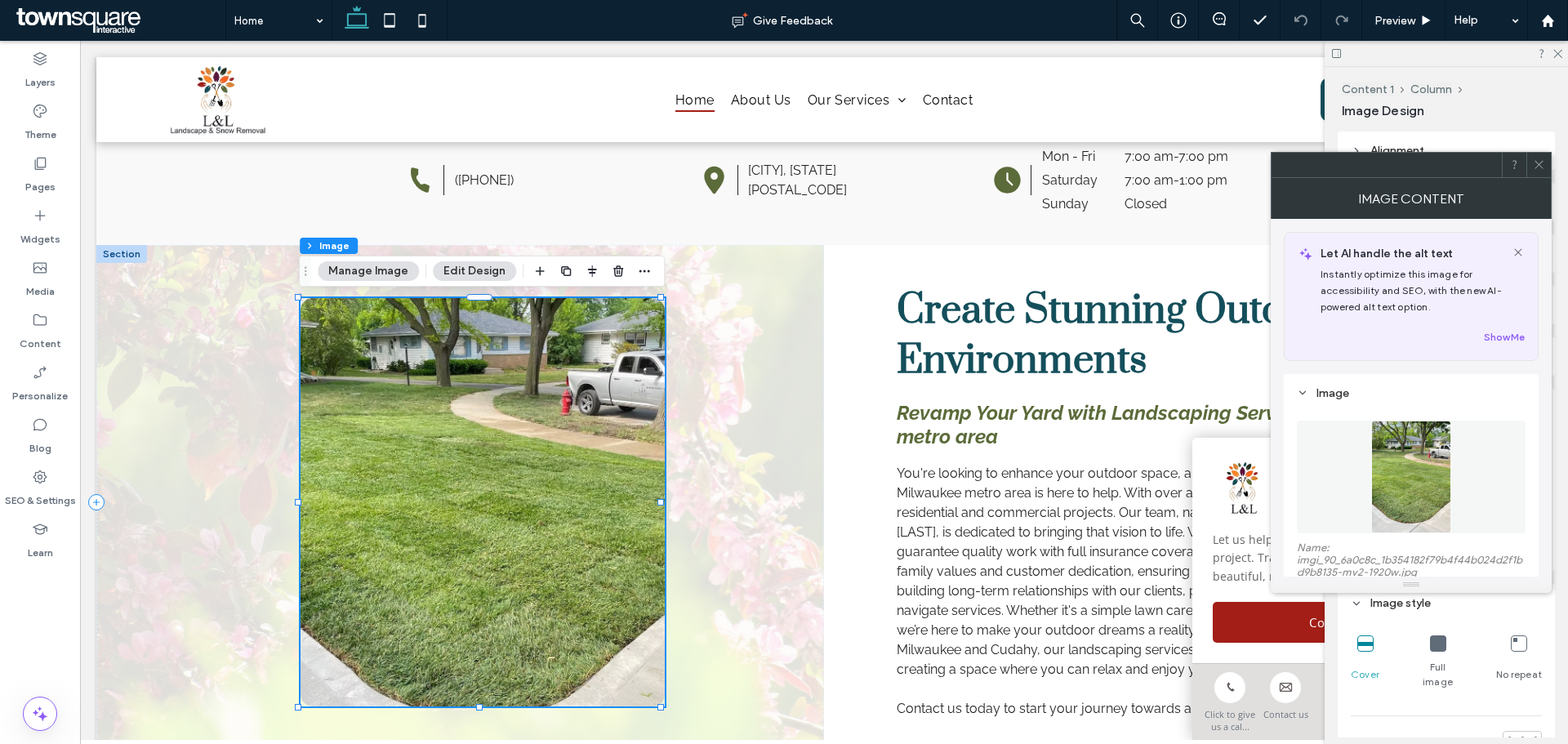 click on "Manage Image" at bounding box center (368, 271) 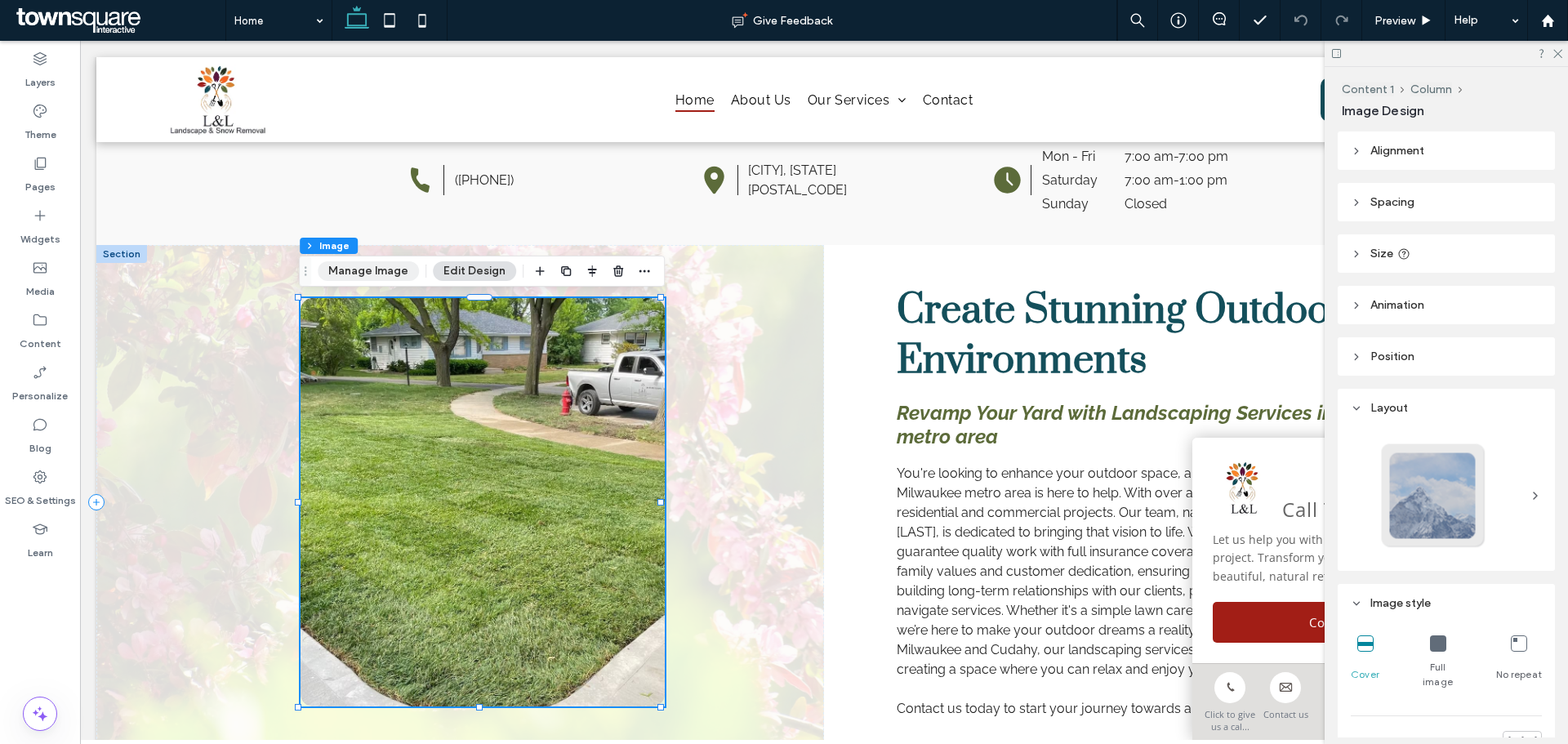 click on "Manage Image" at bounding box center (368, 271) 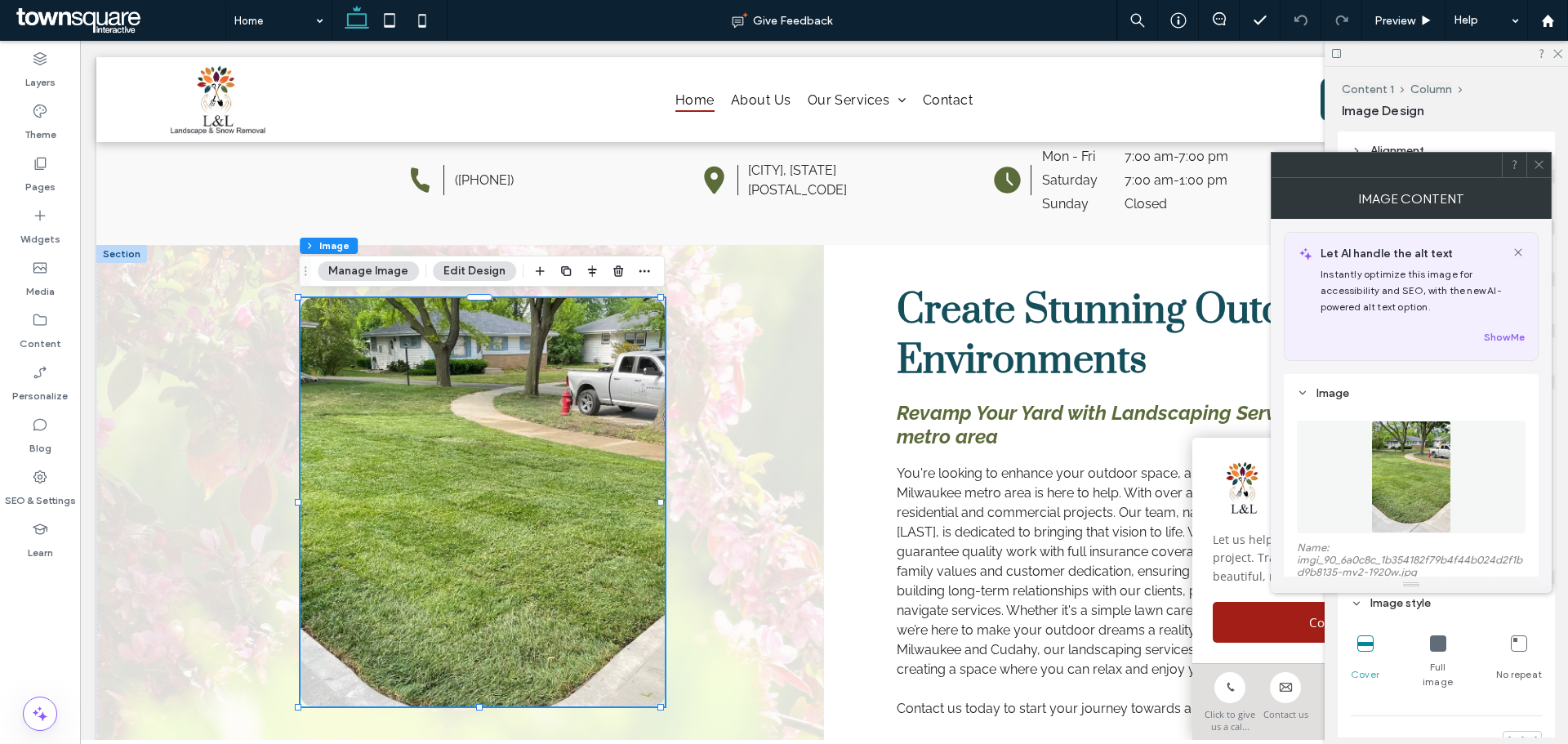 scroll, scrollTop: 163, scrollLeft: 0, axis: vertical 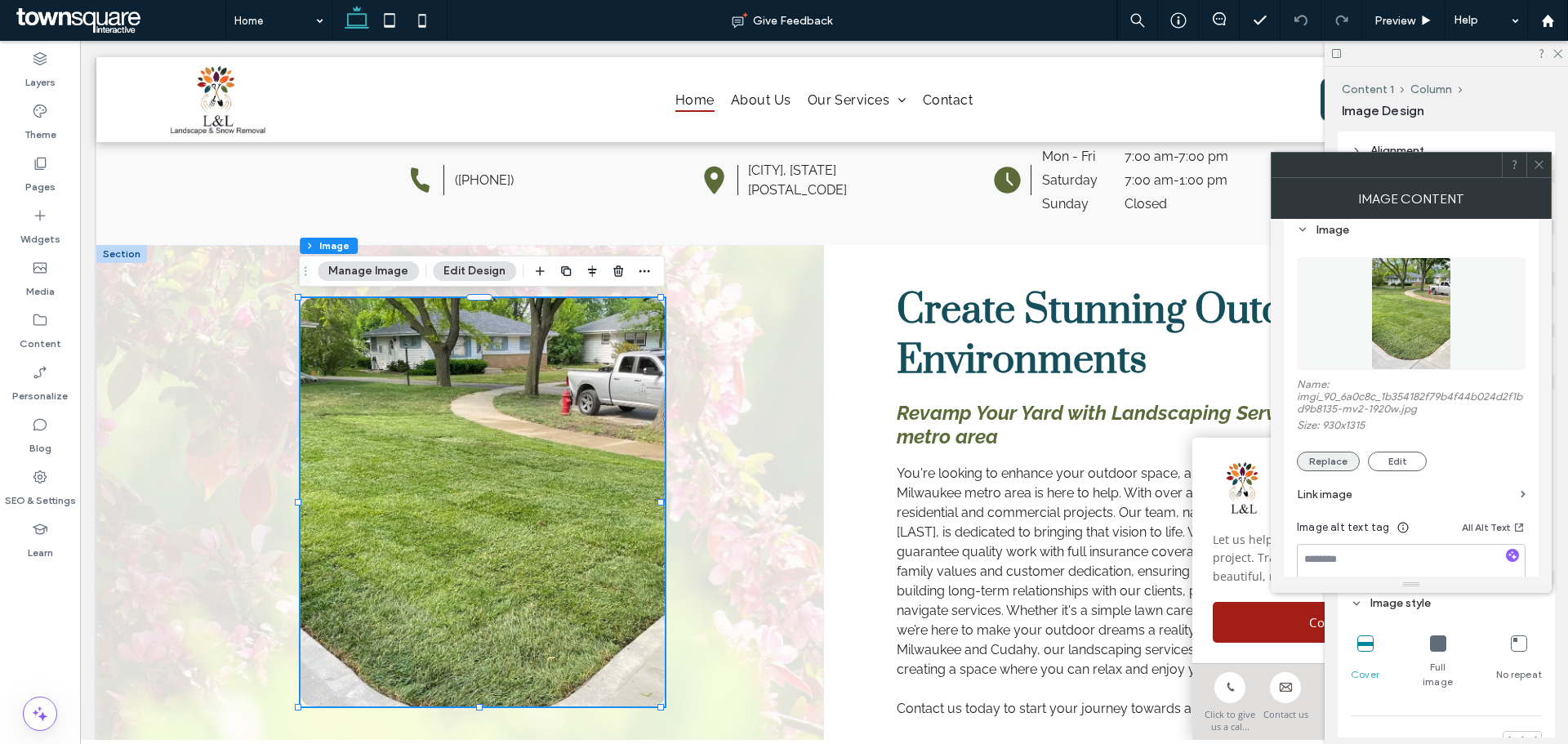 click on "Replace" at bounding box center [1328, 461] 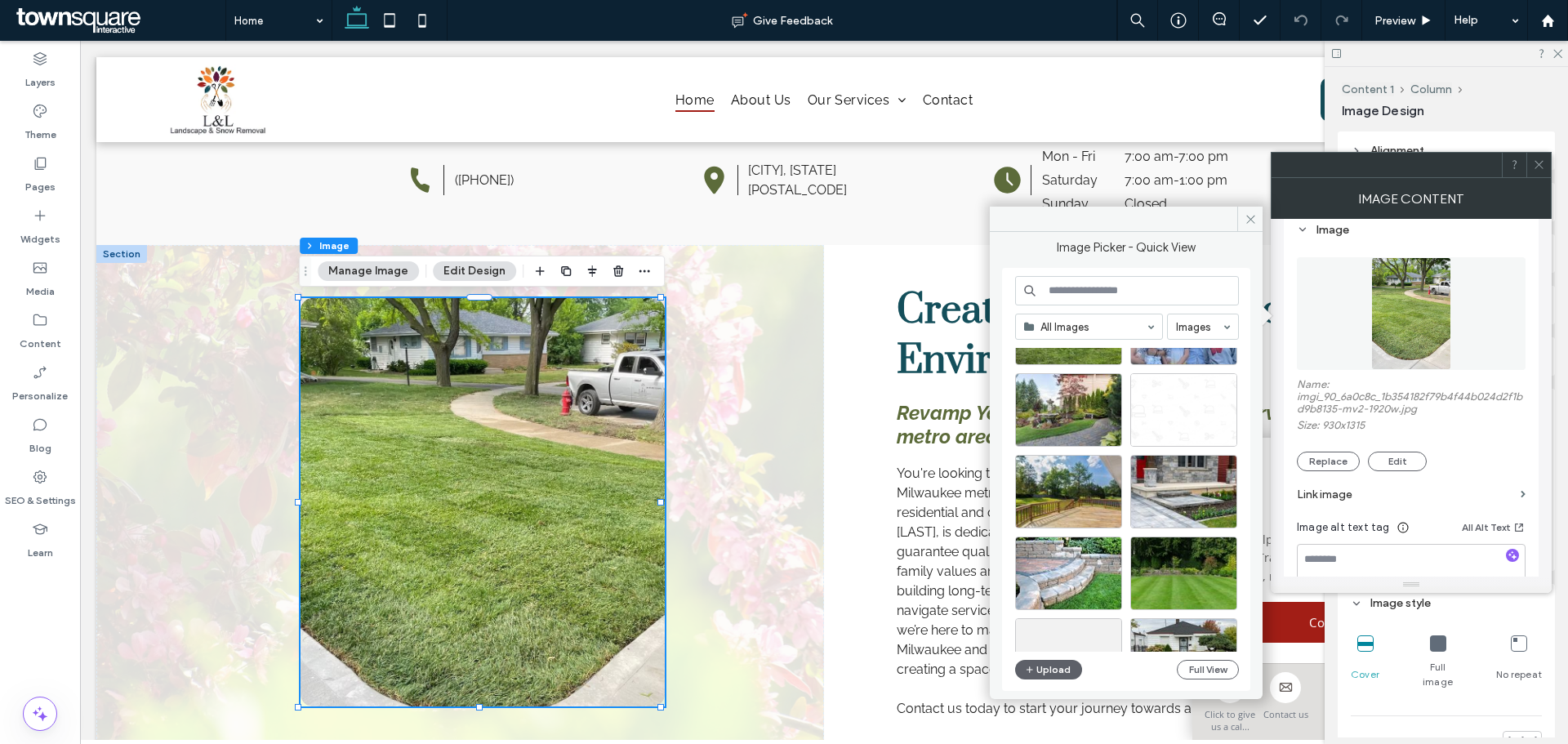 scroll, scrollTop: 490, scrollLeft: 0, axis: vertical 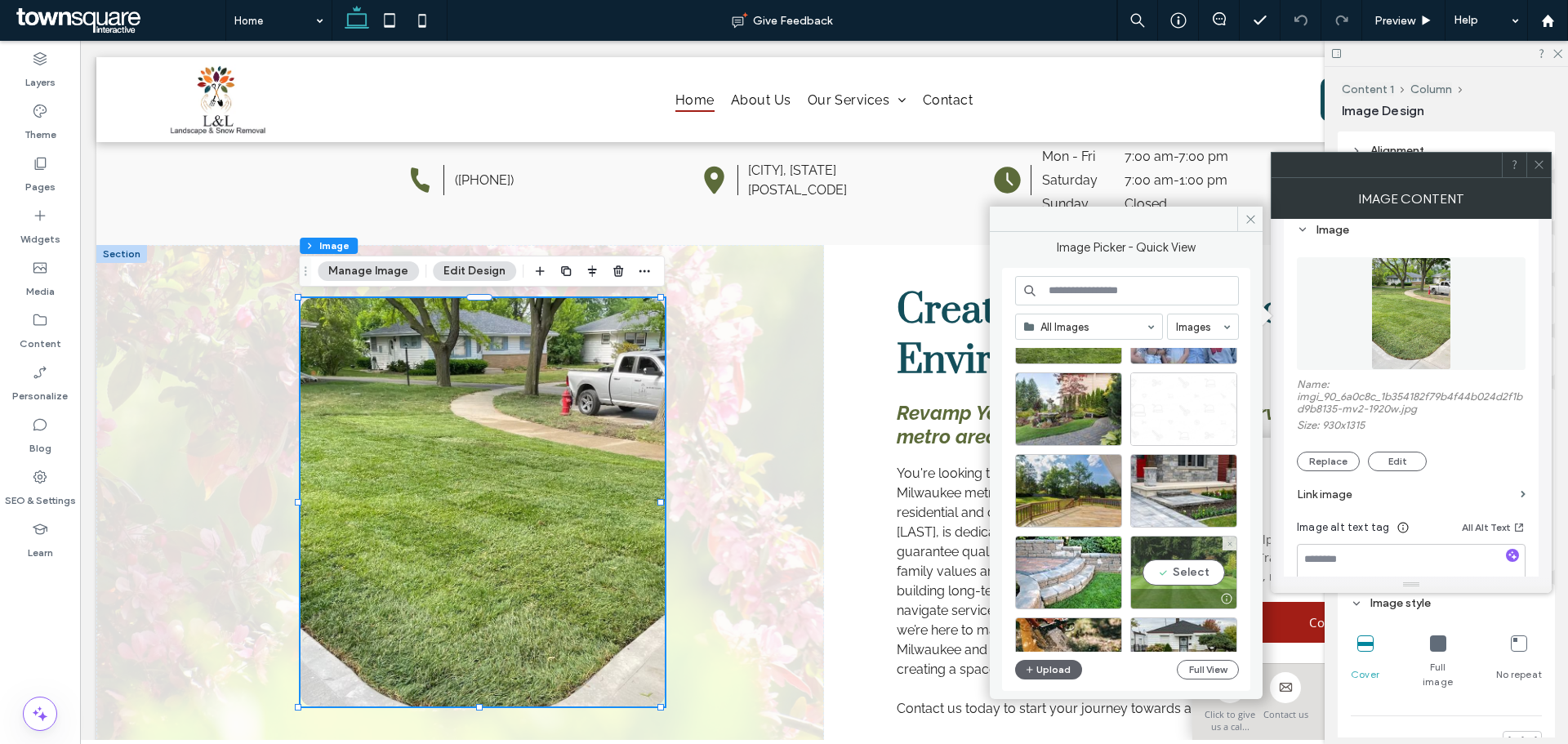 click on "Select" at bounding box center (1183, 572) 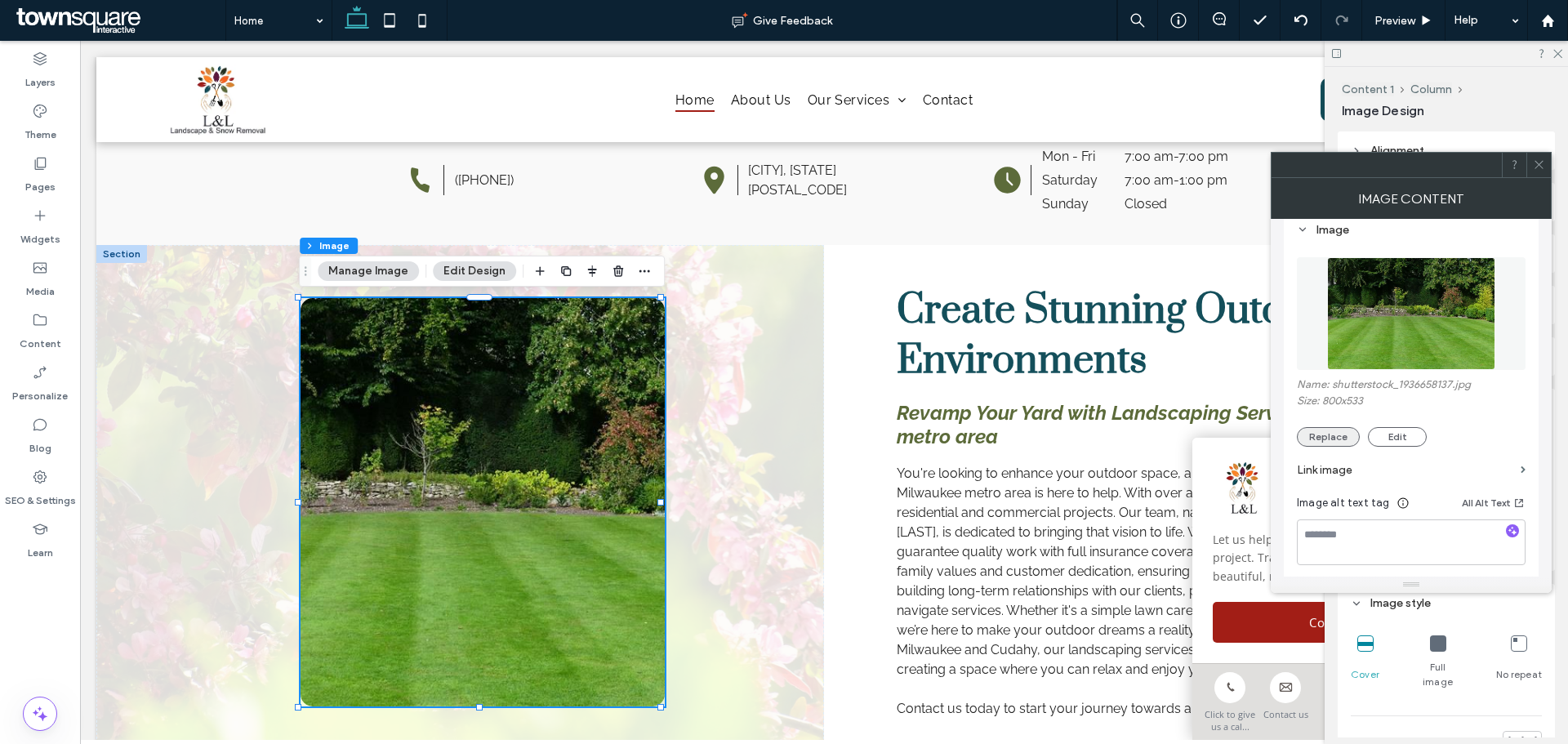 click on "Replace" at bounding box center (1328, 437) 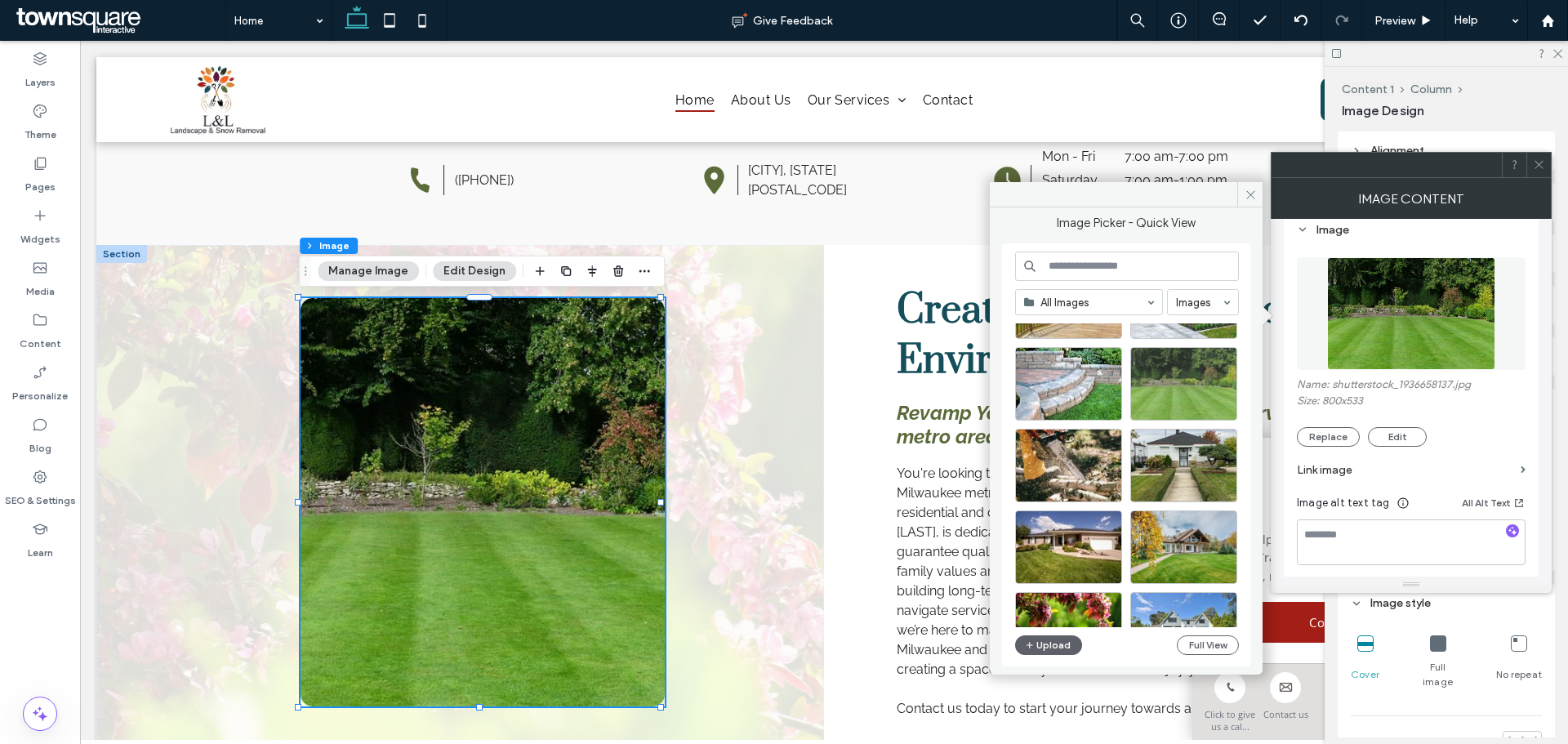 scroll, scrollTop: 701, scrollLeft: 0, axis: vertical 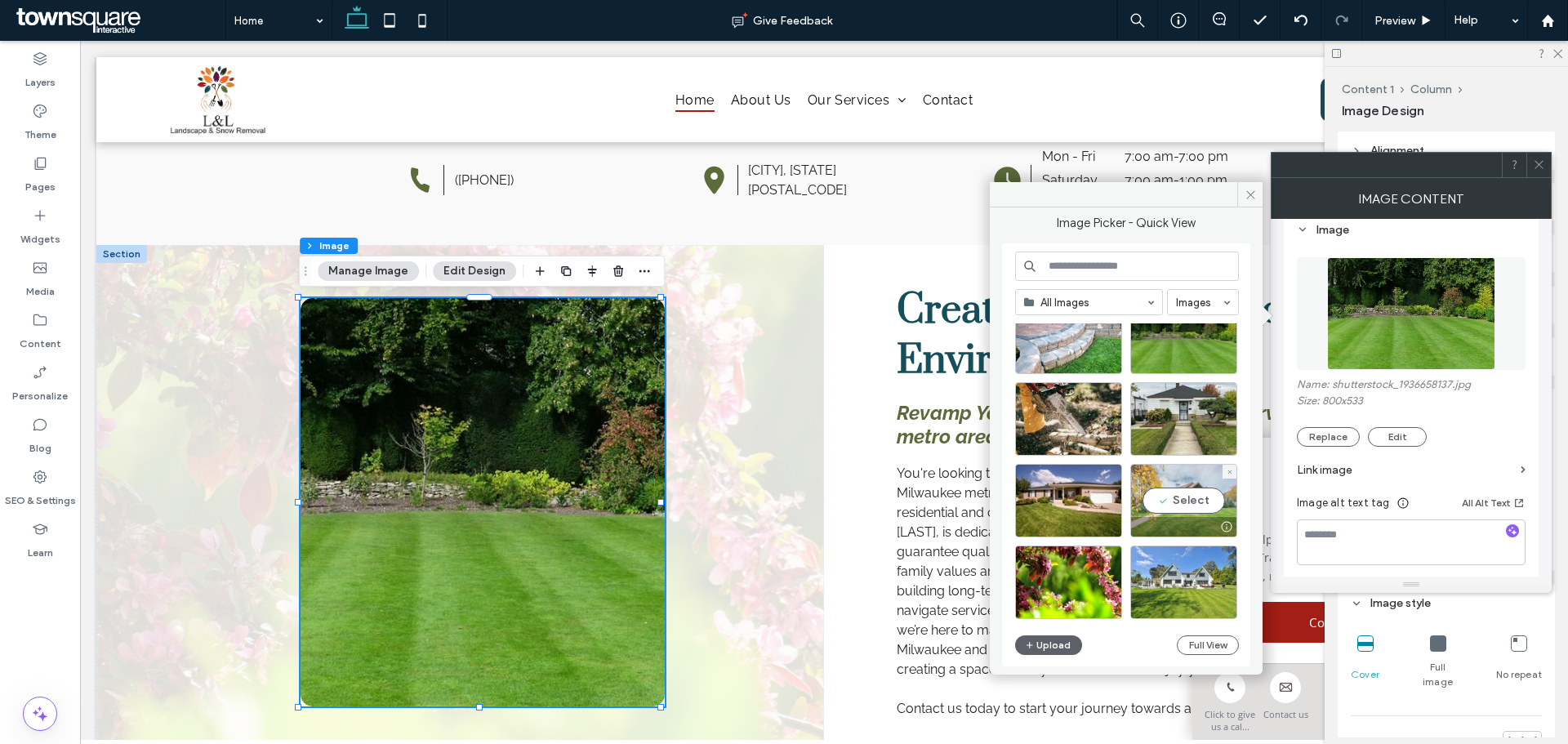 click on "Select" at bounding box center (1183, 501) 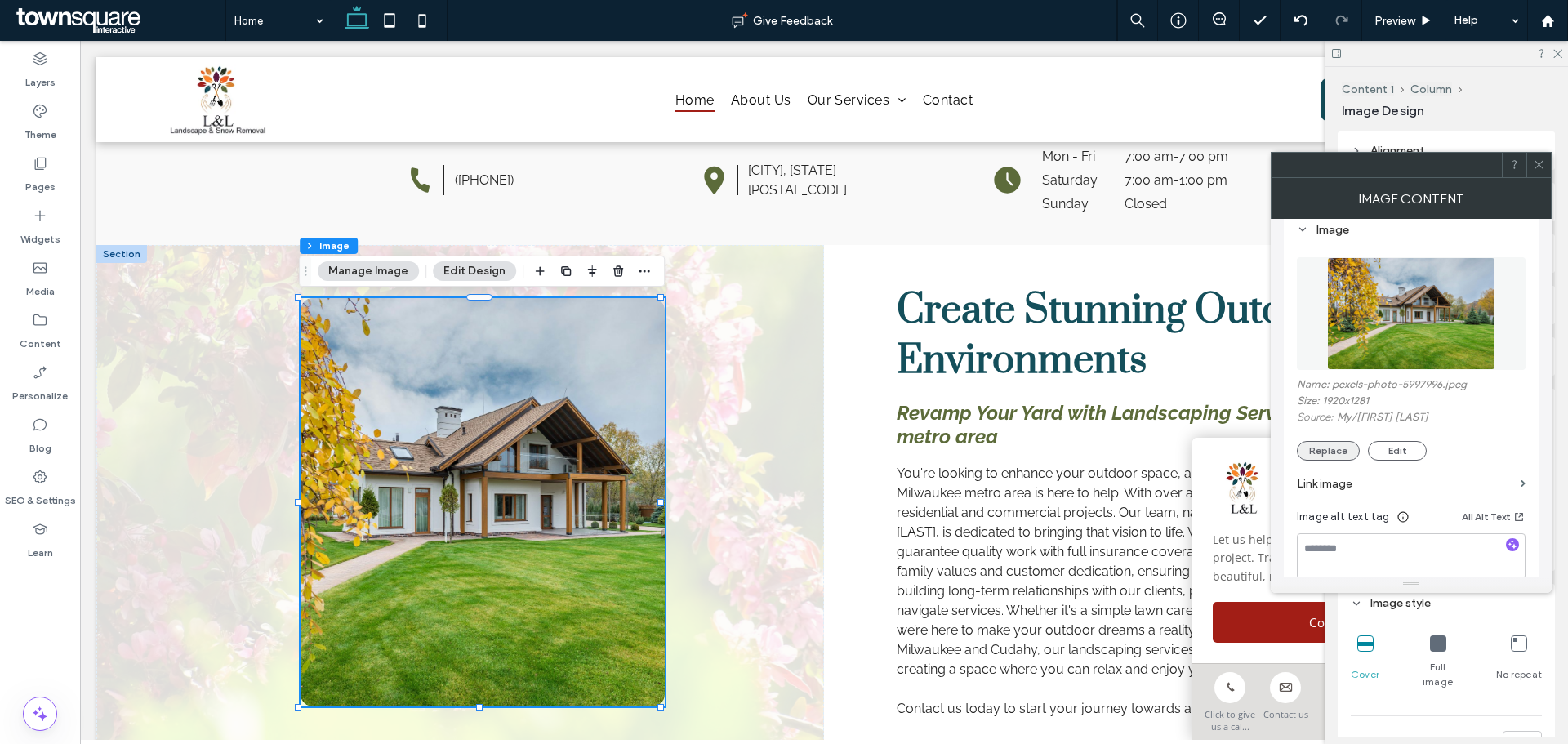 click on "Replace" at bounding box center (1328, 451) 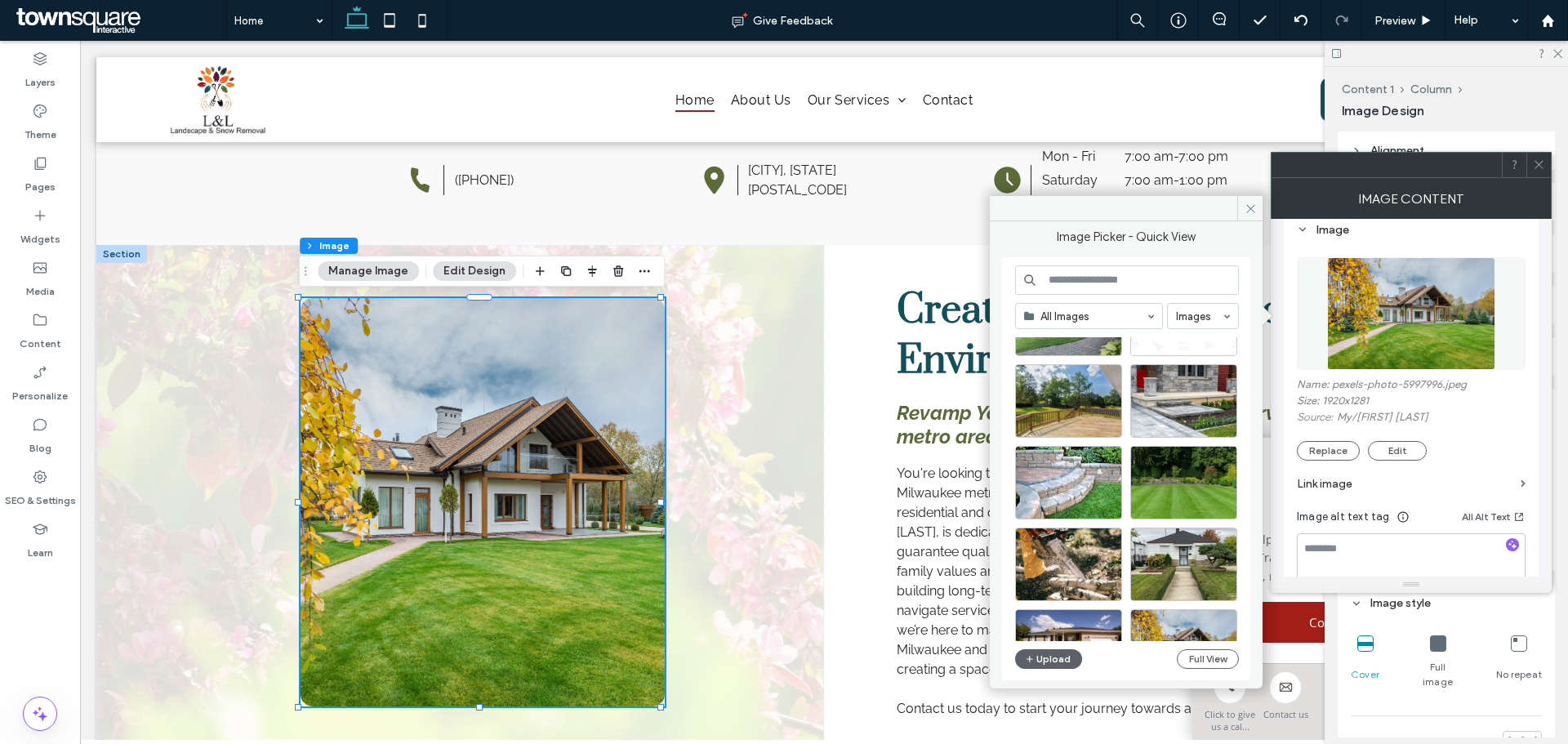 scroll, scrollTop: 572, scrollLeft: 0, axis: vertical 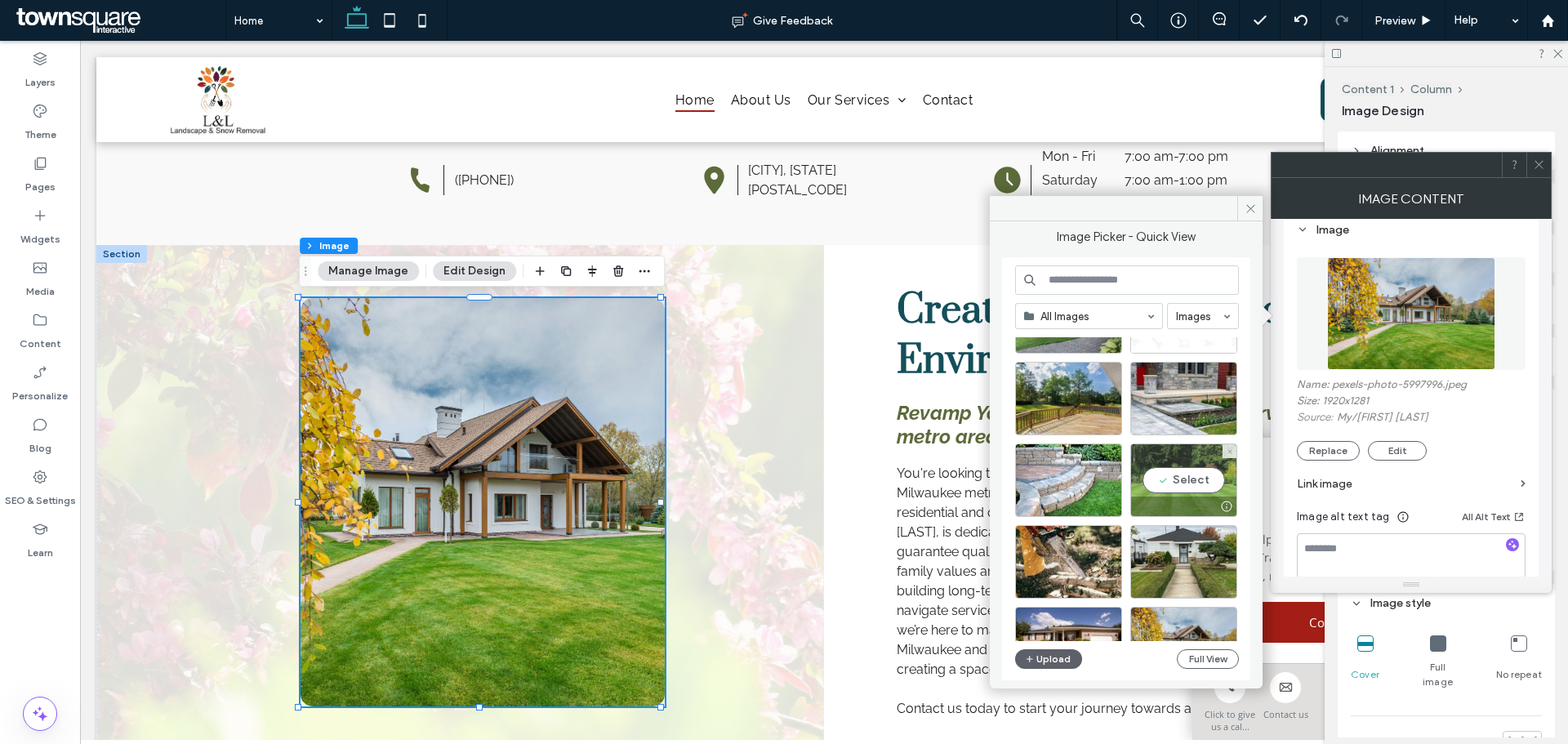 click on "Select" at bounding box center (1183, 480) 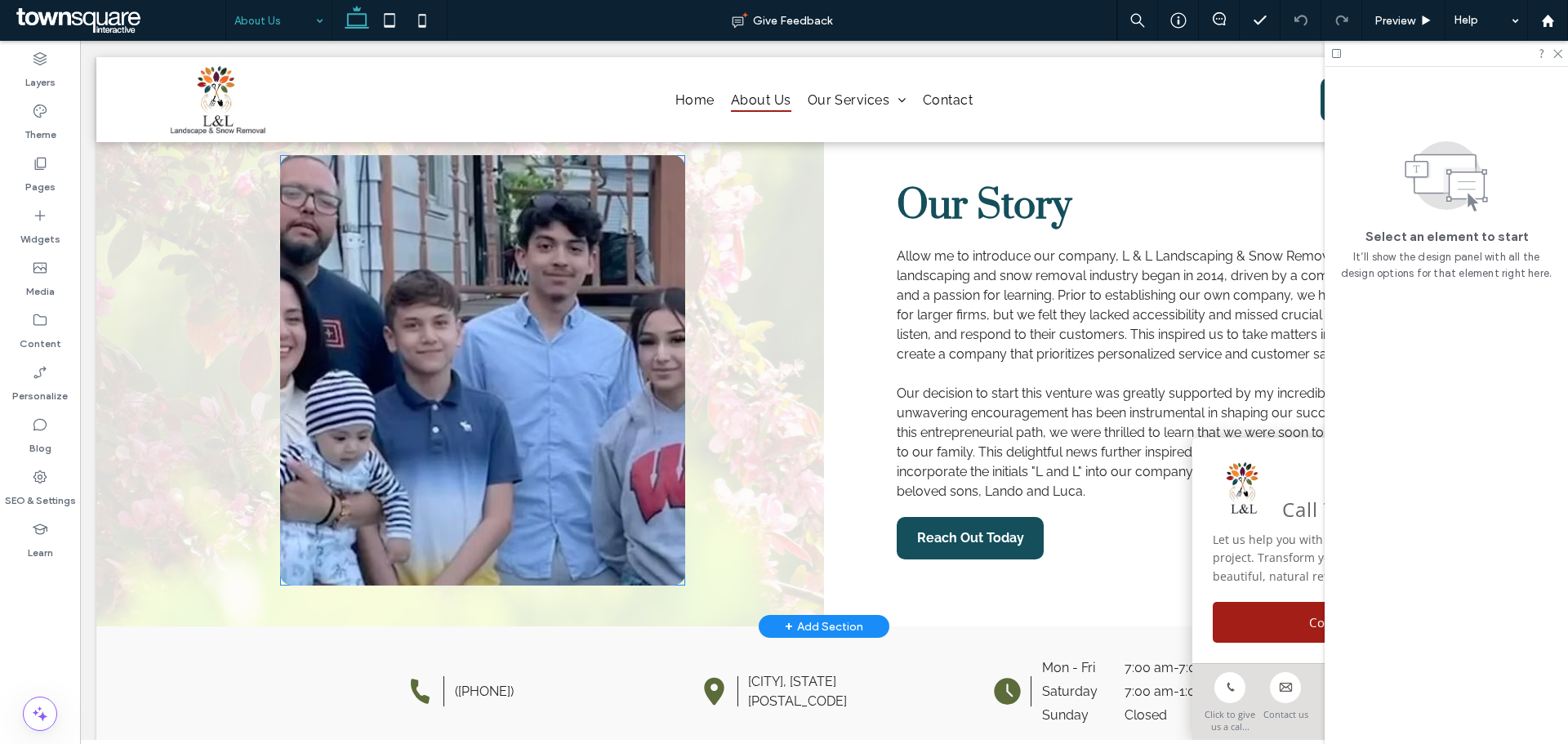 scroll, scrollTop: 0, scrollLeft: 0, axis: both 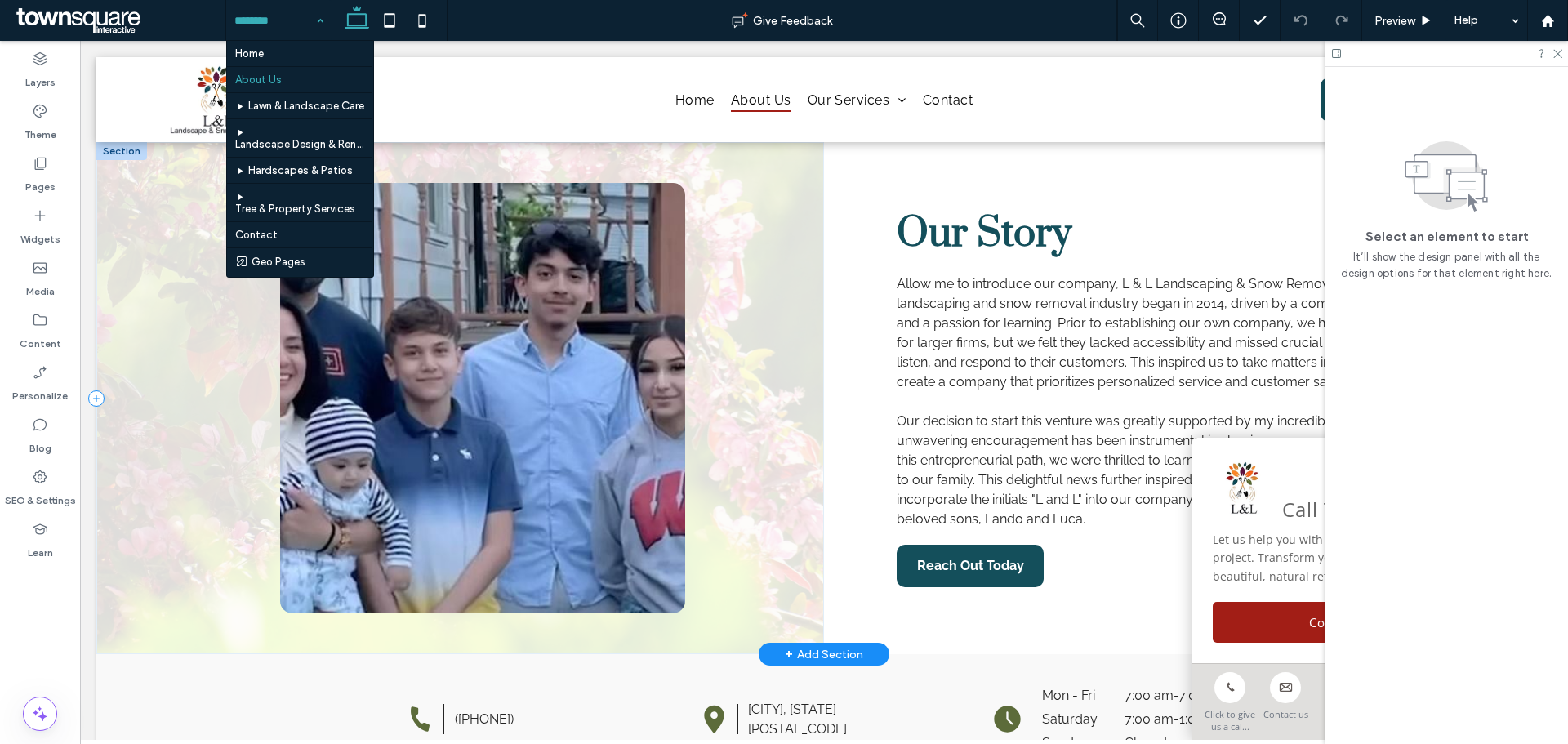 click at bounding box center (460, 398) 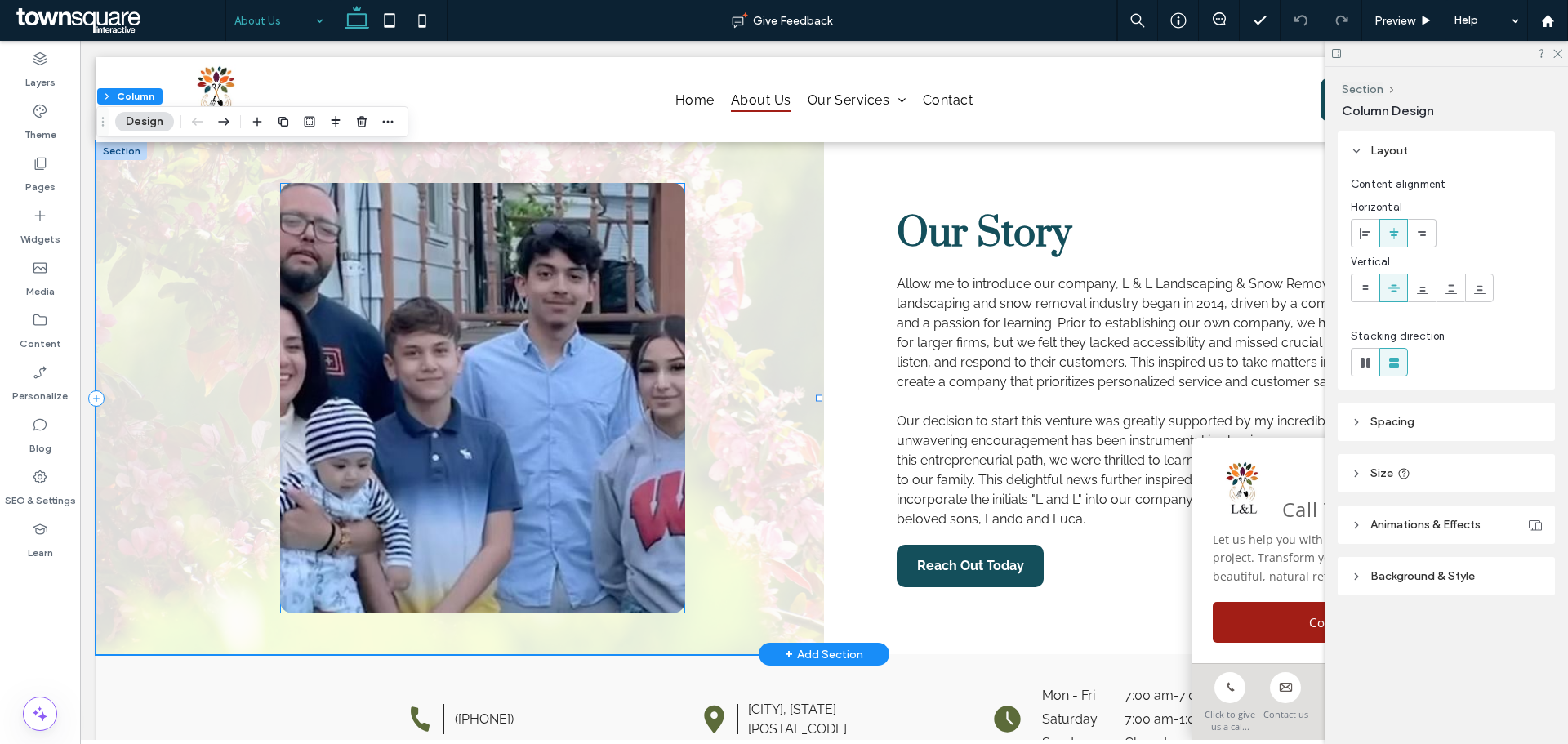 click at bounding box center [482, 398] 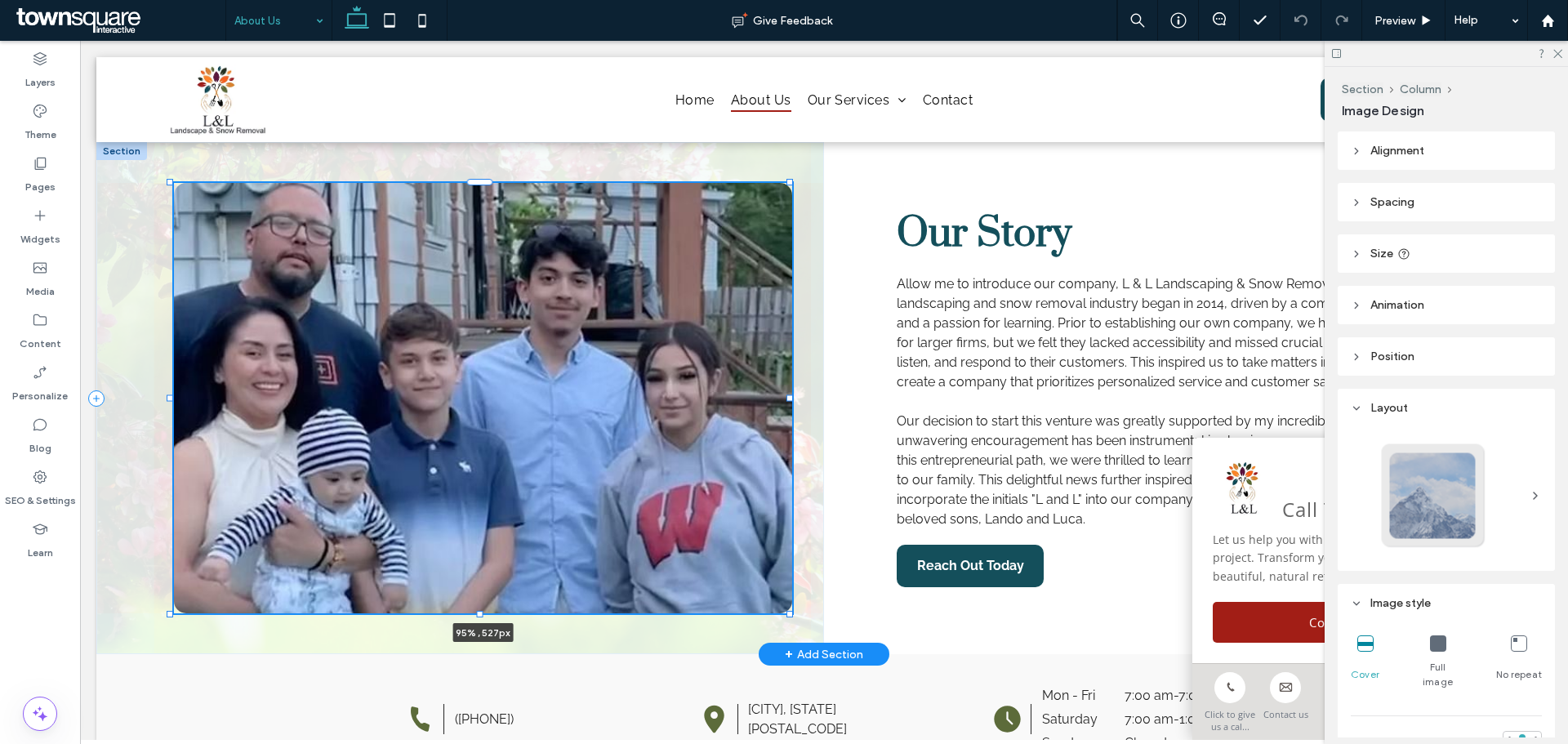 drag, startPoint x: 278, startPoint y: 397, endPoint x: 169, endPoint y: 393, distance: 109.07337 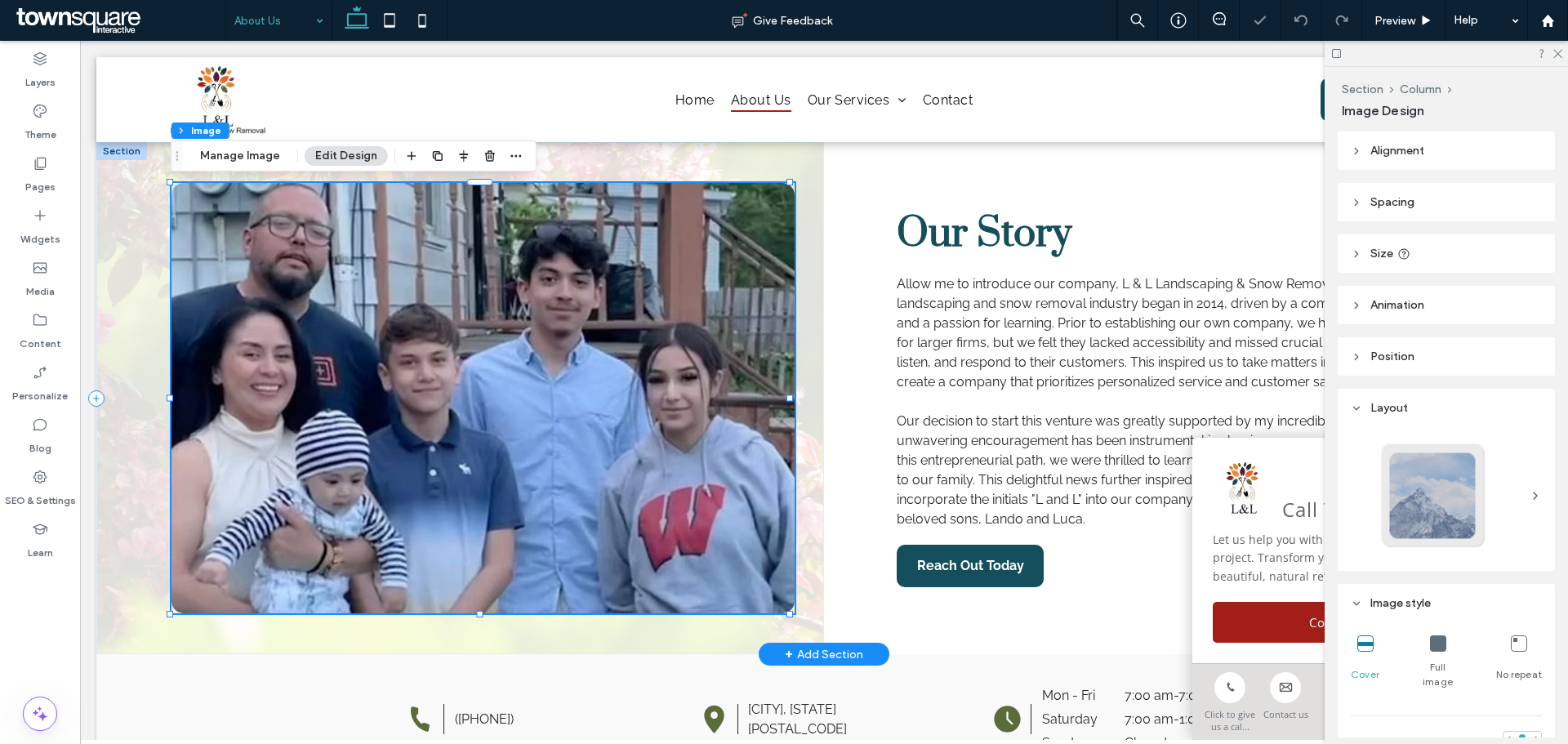 click on "95% , 527px" at bounding box center [460, 398] 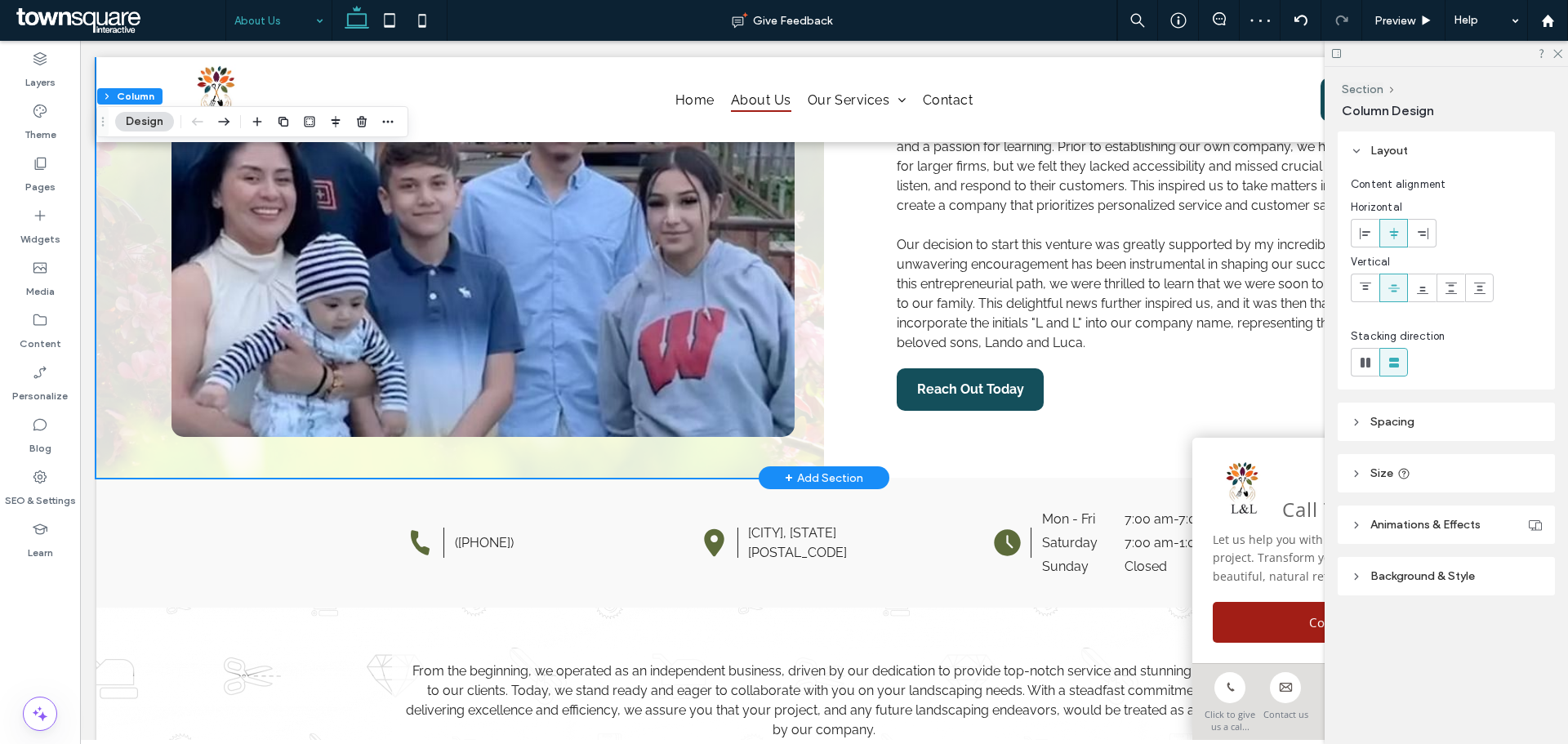 scroll, scrollTop: 0, scrollLeft: 0, axis: both 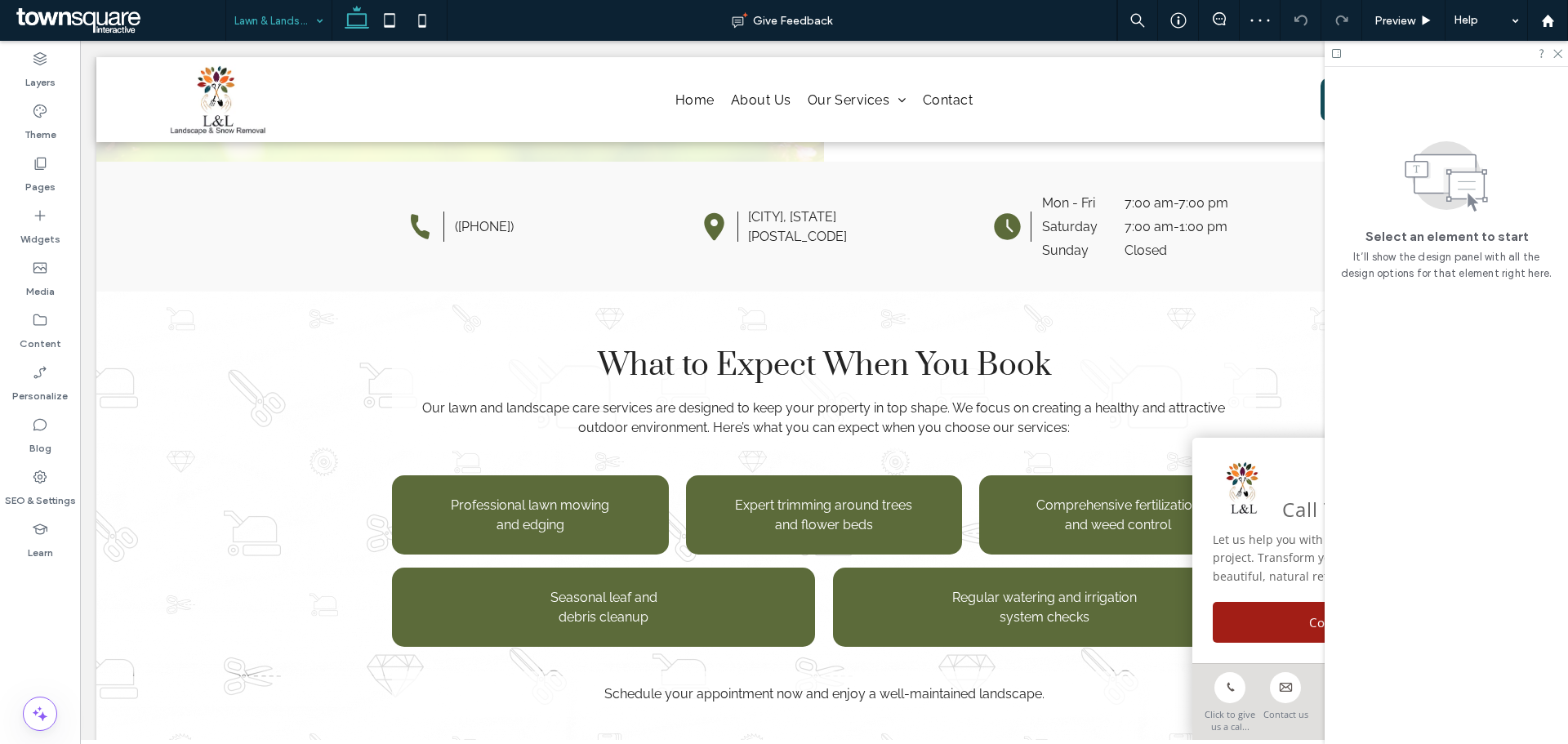click at bounding box center [274, 20] 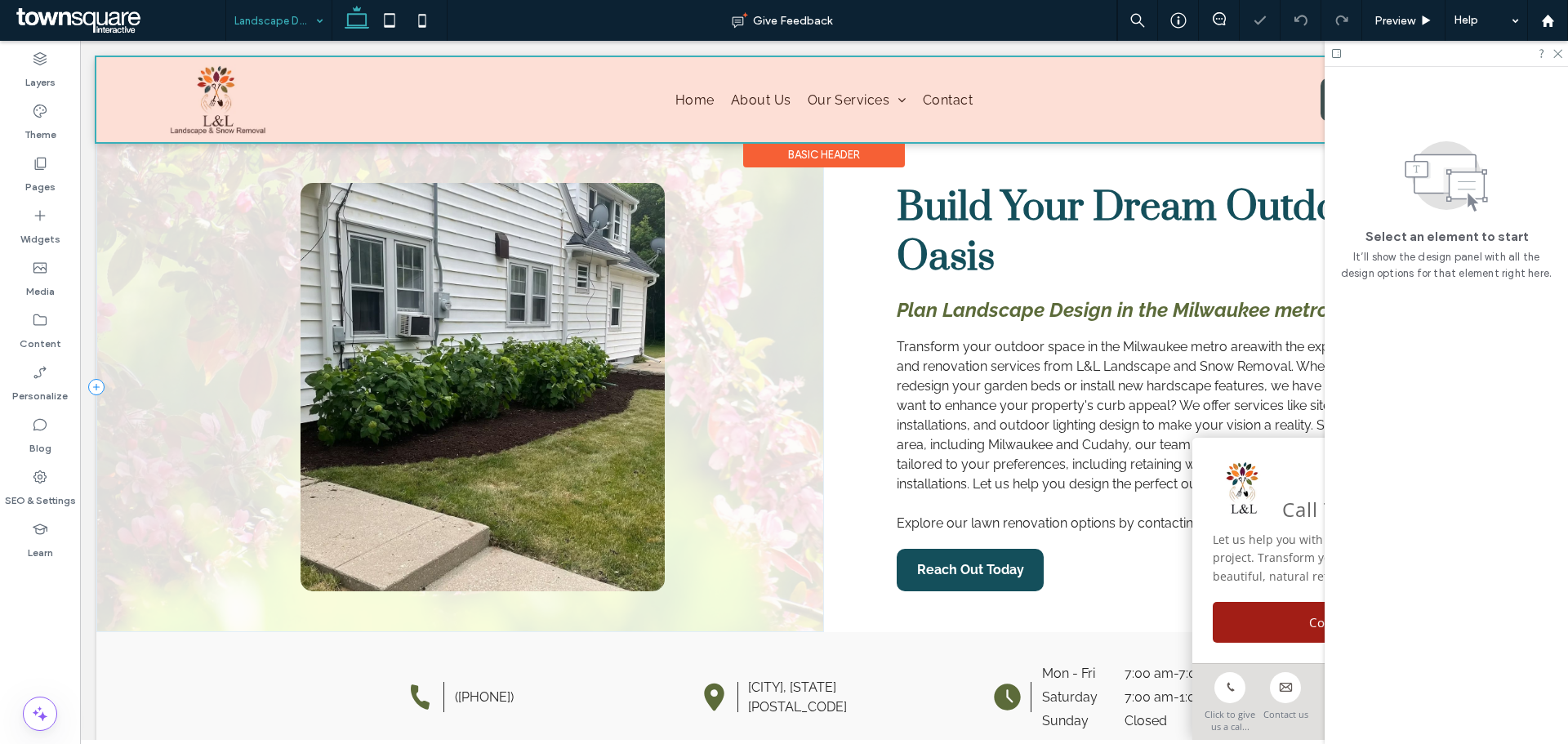 scroll, scrollTop: 0, scrollLeft: 0, axis: both 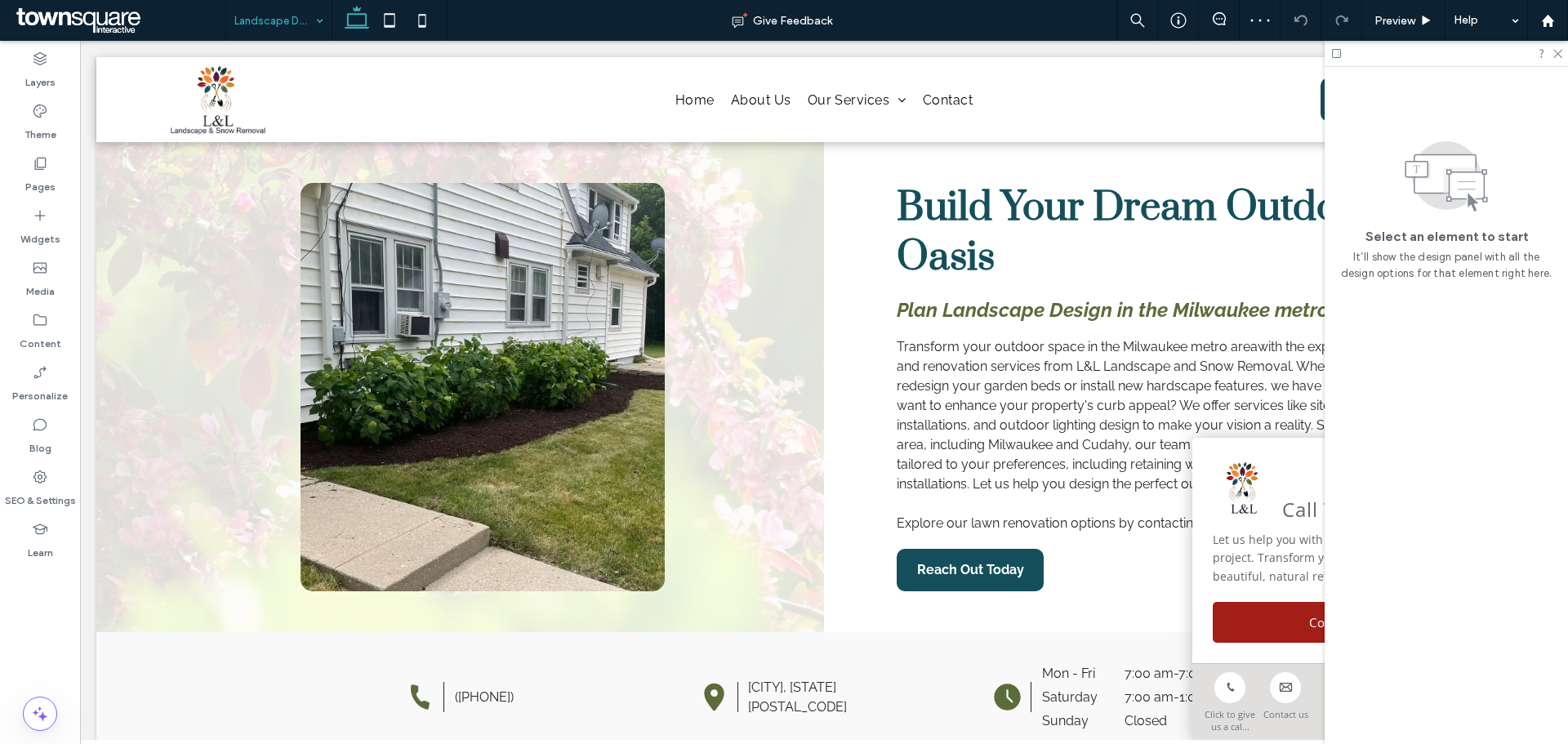 click at bounding box center [274, 20] 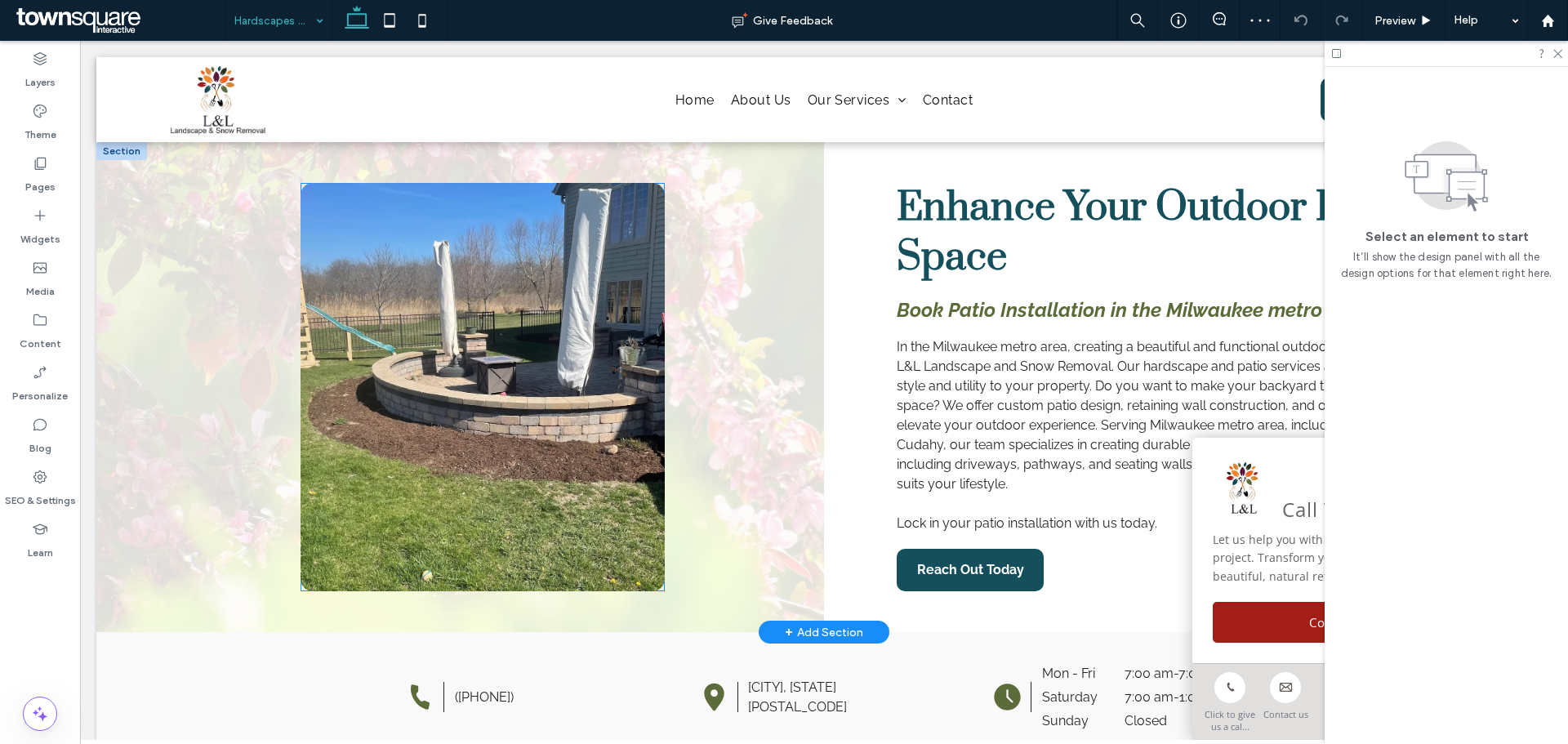 scroll, scrollTop: 0, scrollLeft: 0, axis: both 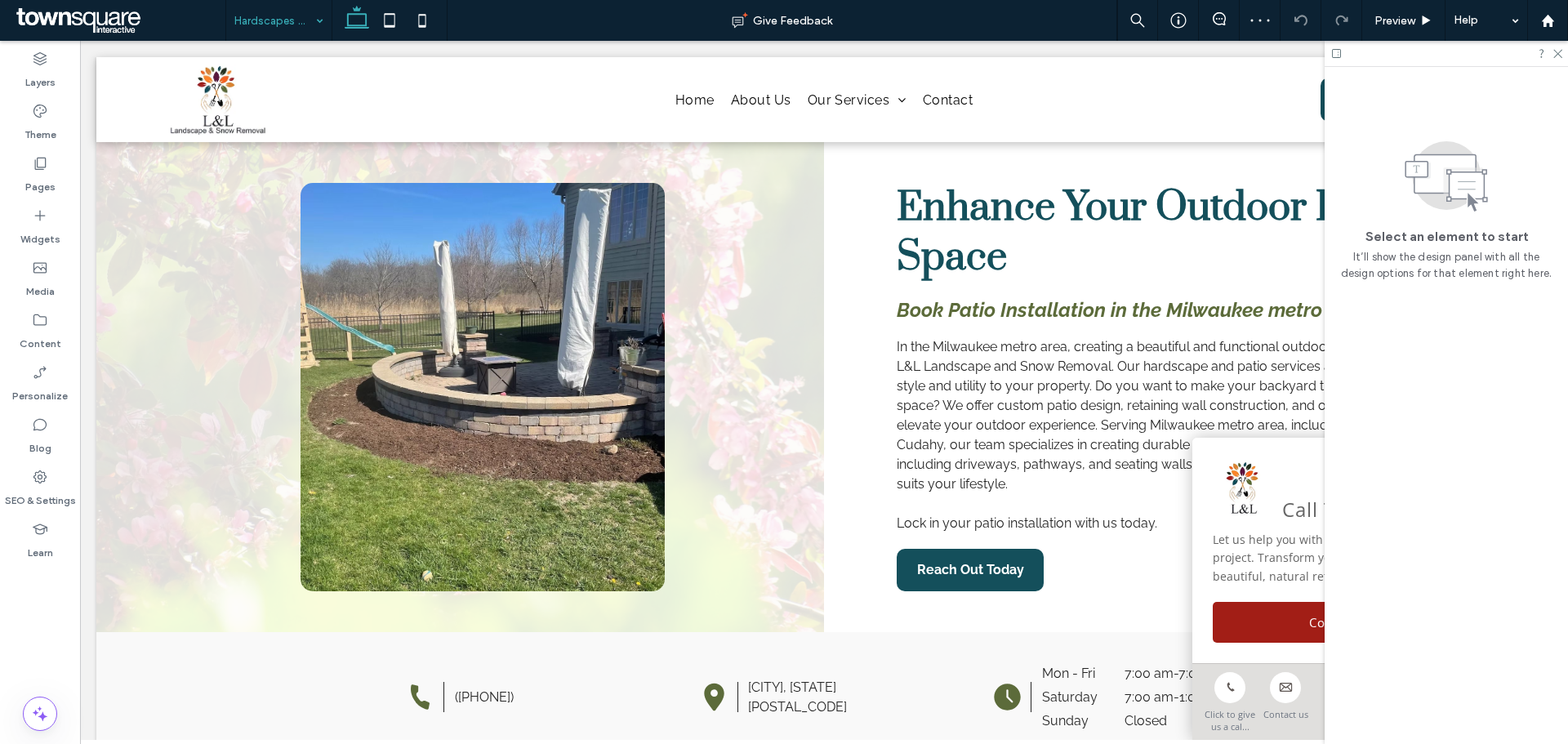 click at bounding box center [274, 20] 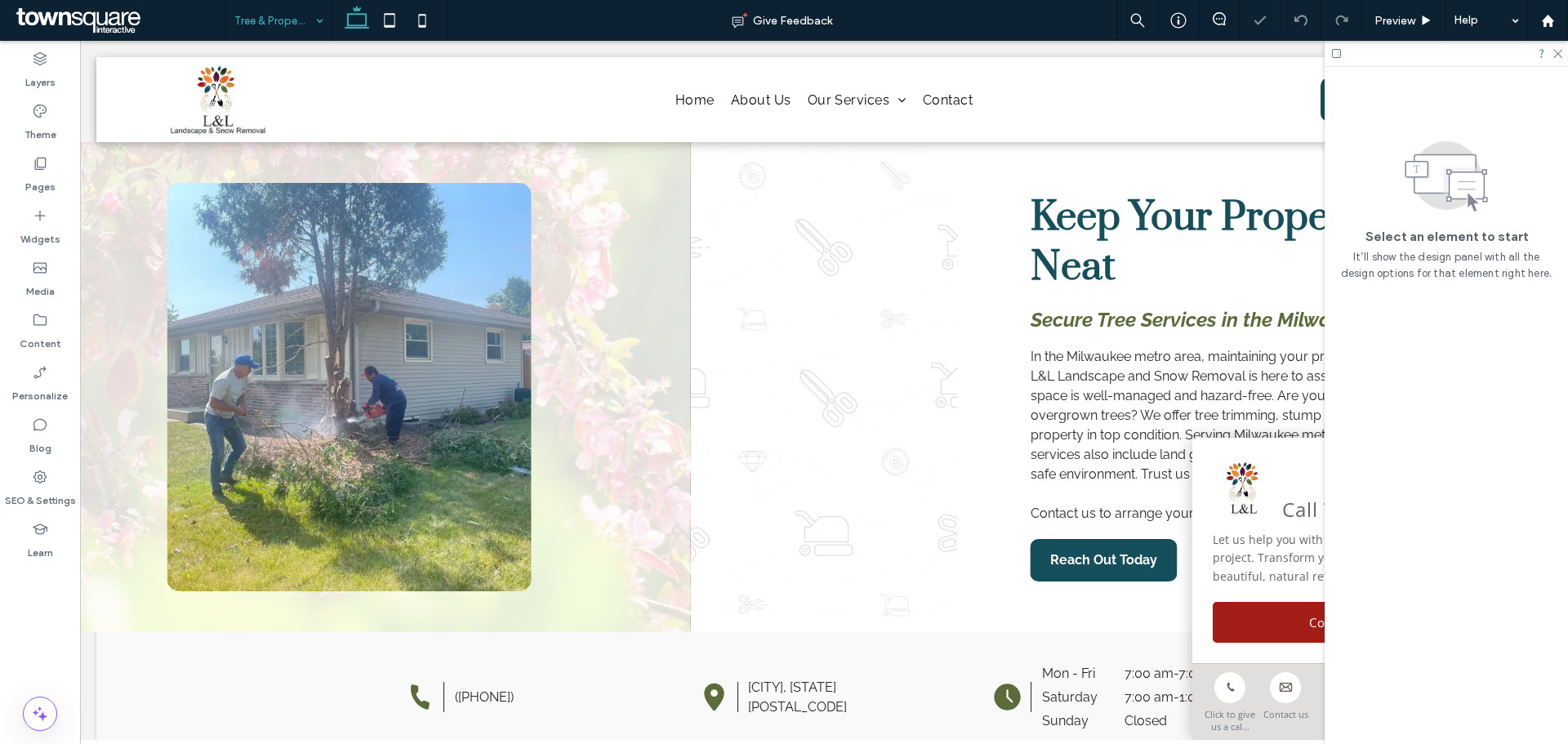 scroll, scrollTop: 0, scrollLeft: 0, axis: both 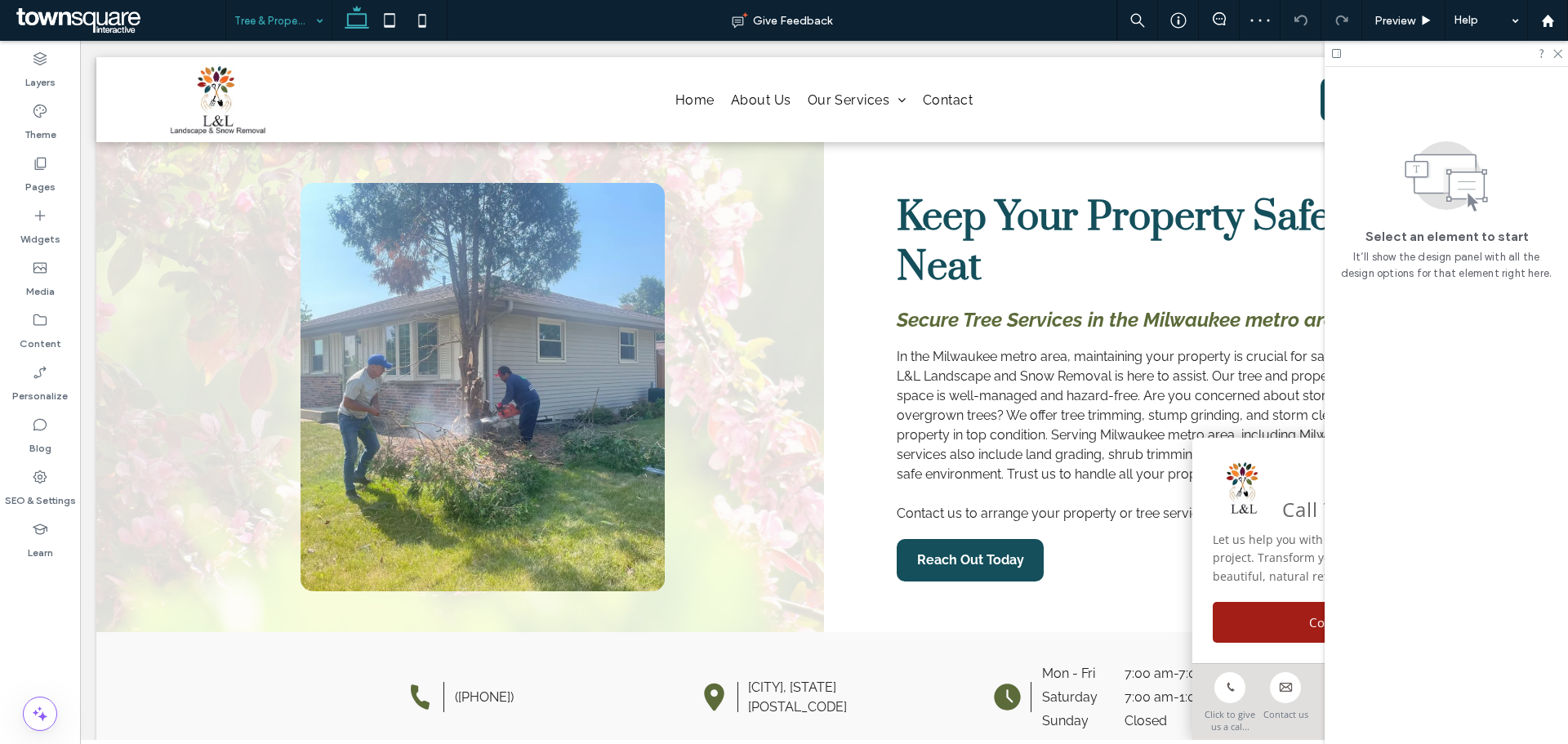 click at bounding box center (274, 20) 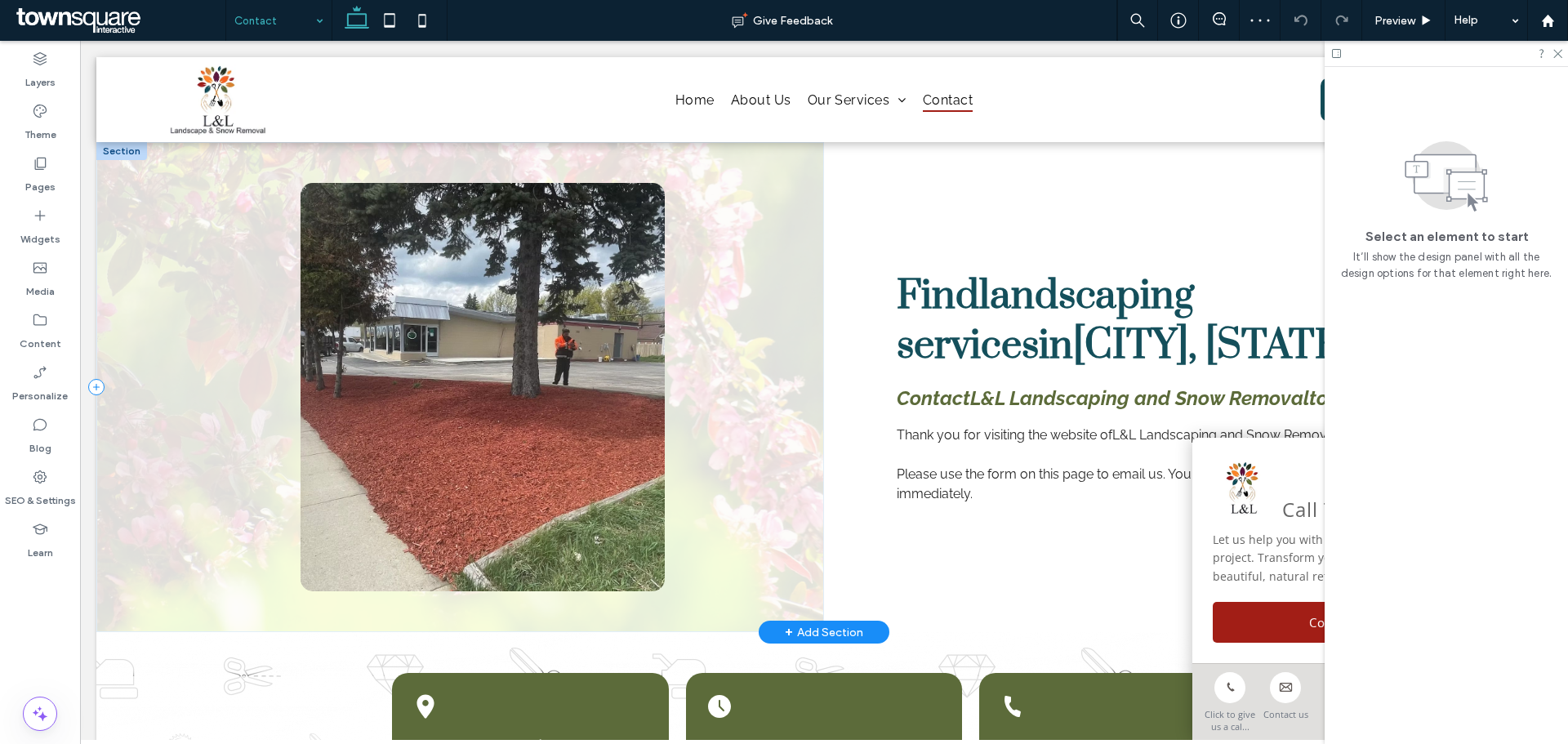 scroll, scrollTop: 0, scrollLeft: 0, axis: both 